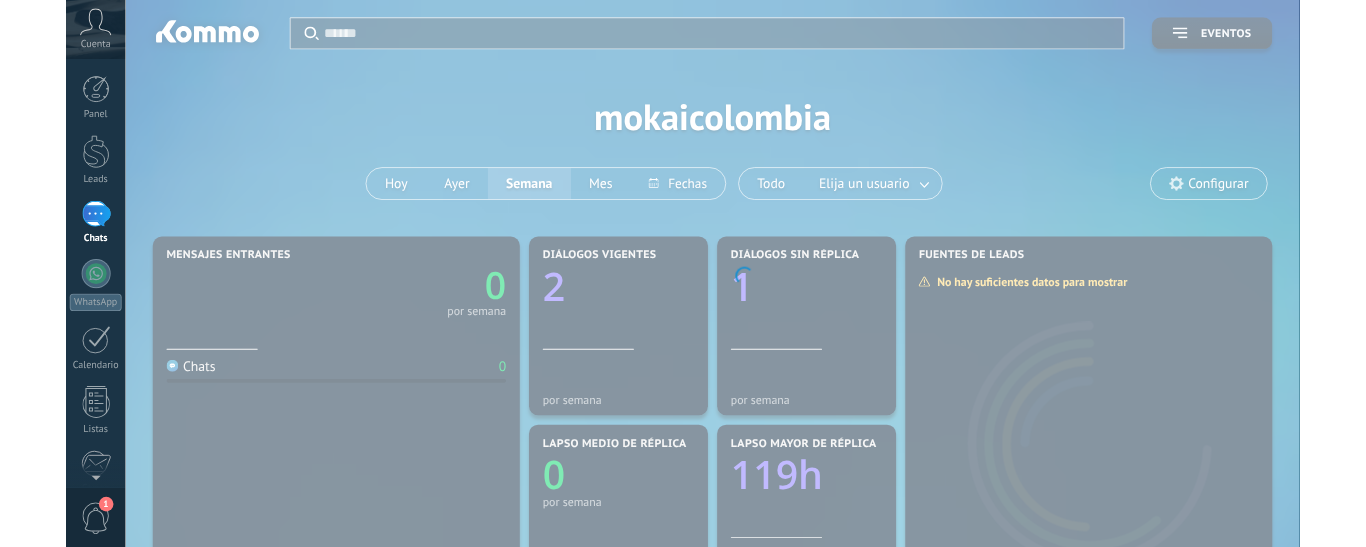 scroll, scrollTop: 0, scrollLeft: 0, axis: both 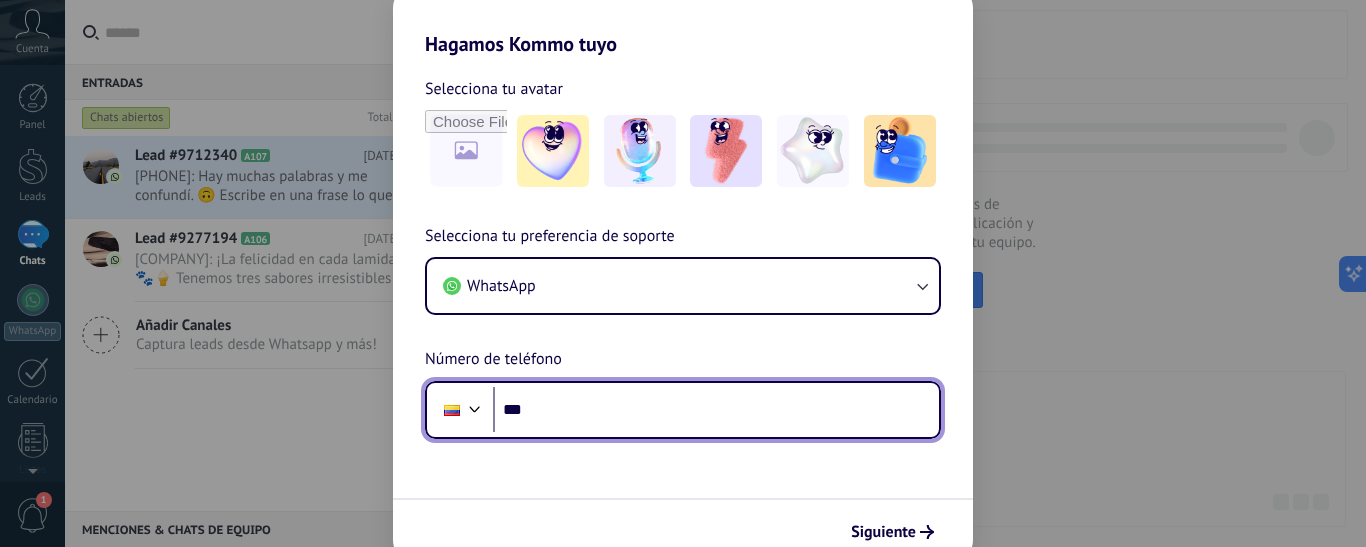 click on "***" at bounding box center [716, 410] 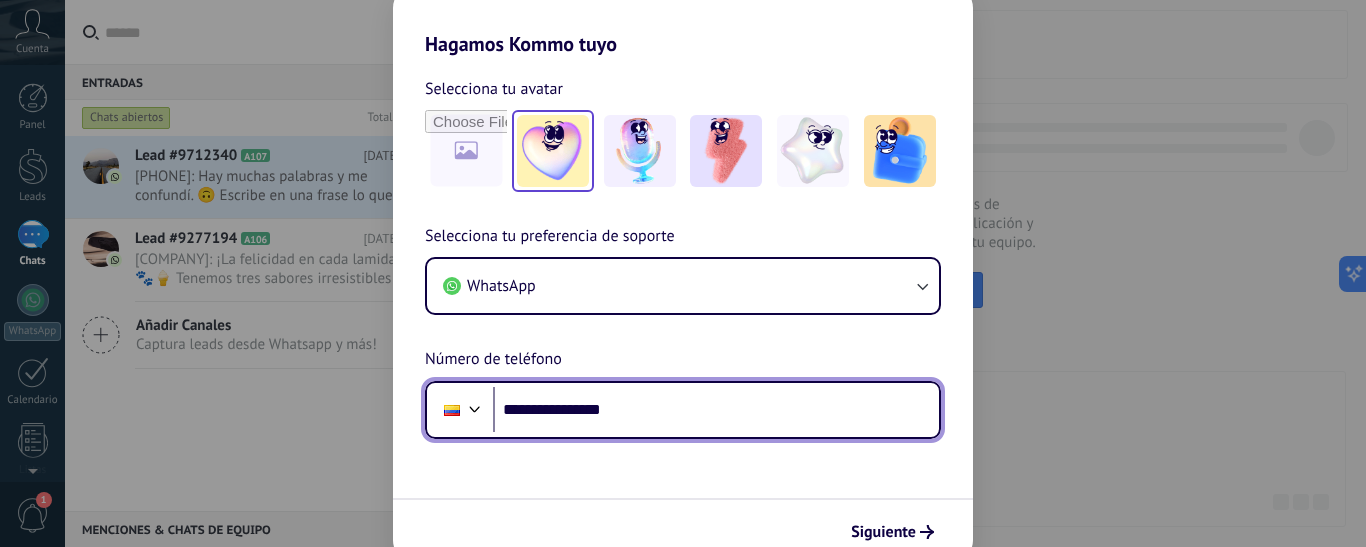 type on "**********" 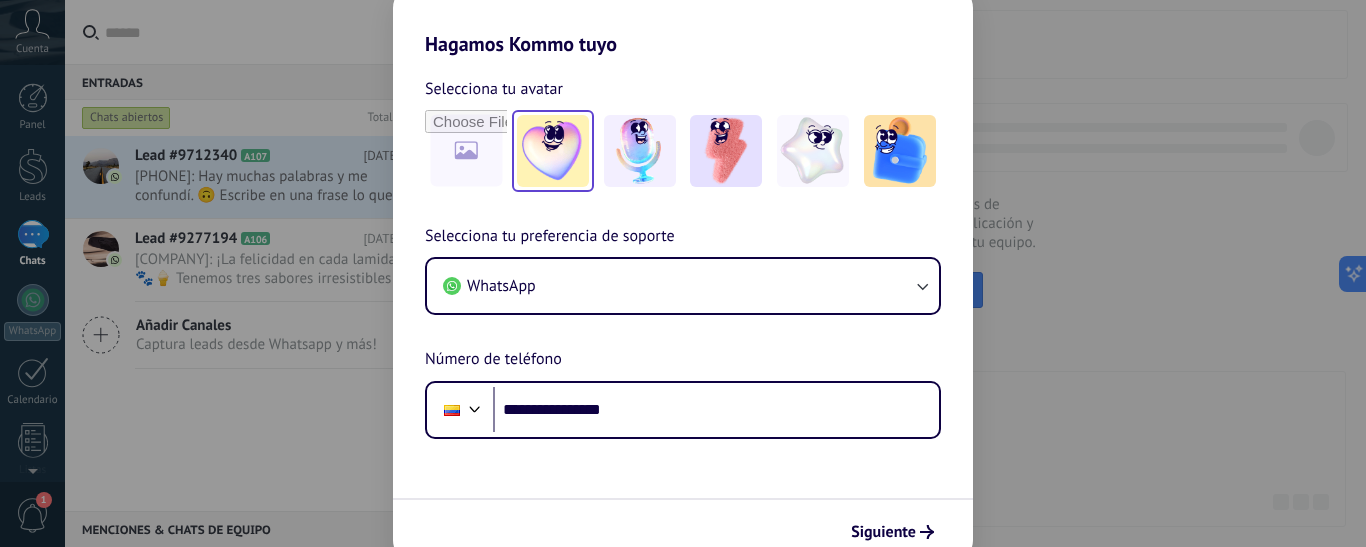 click at bounding box center [553, 151] 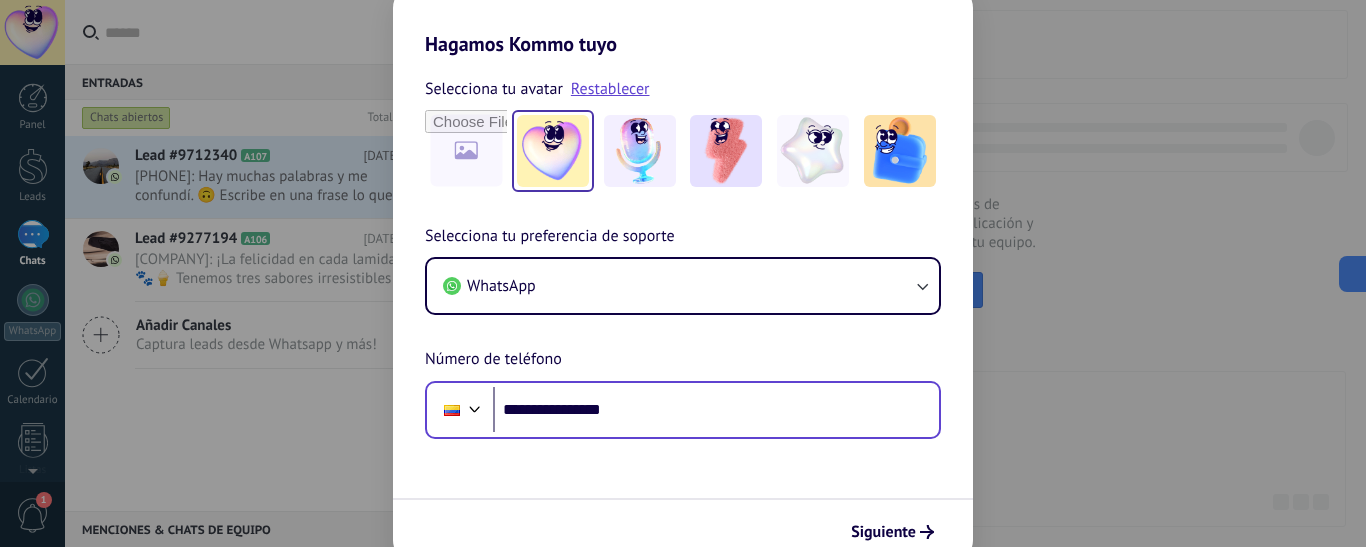 scroll, scrollTop: 0, scrollLeft: 0, axis: both 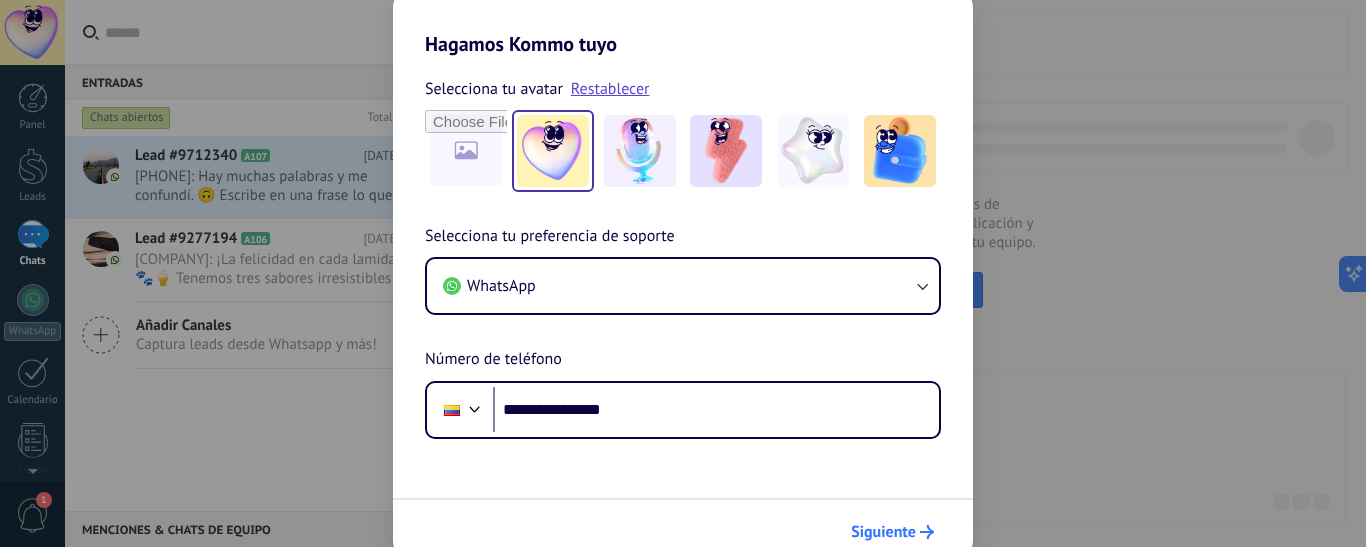 click on "Siguiente" at bounding box center [892, 532] 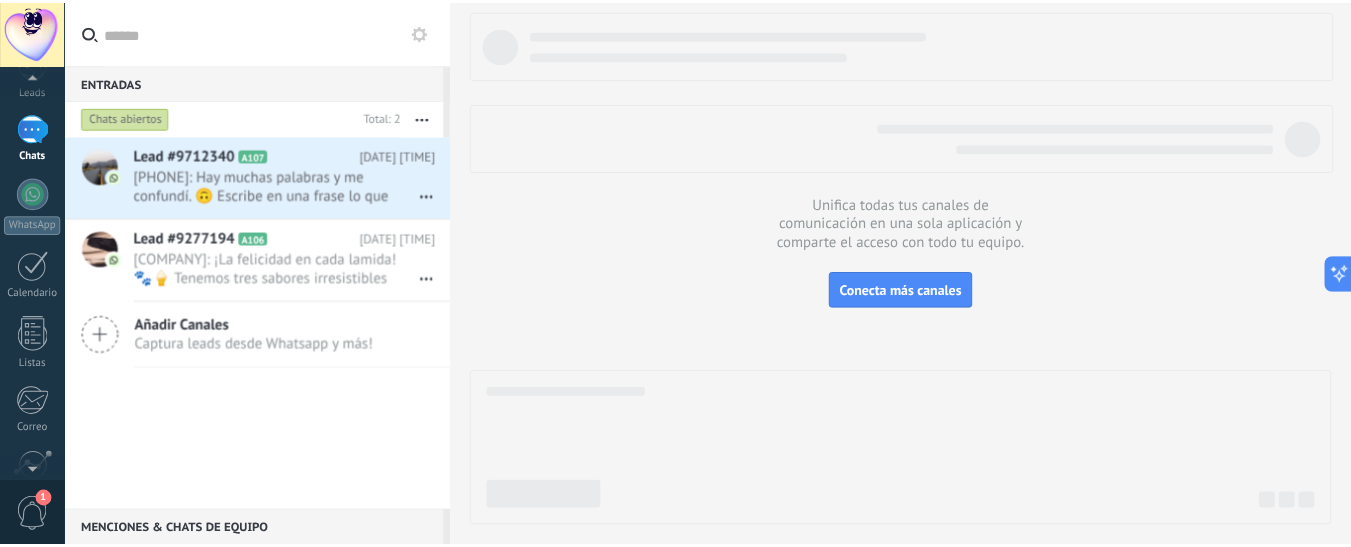 scroll, scrollTop: 283, scrollLeft: 0, axis: vertical 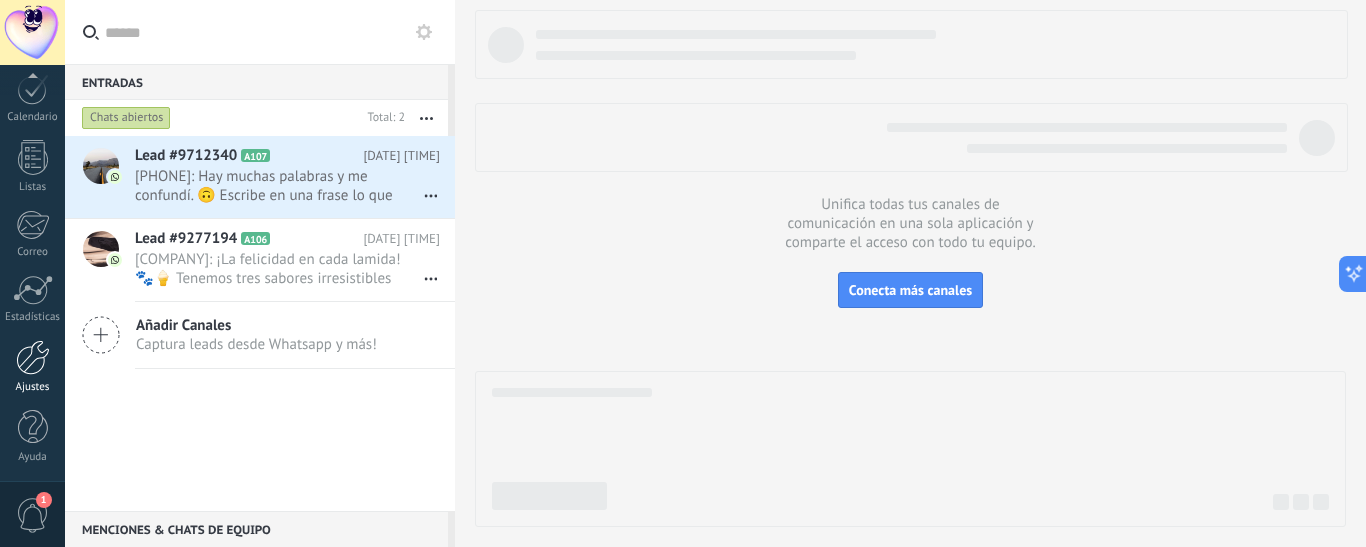 click at bounding box center [33, 357] 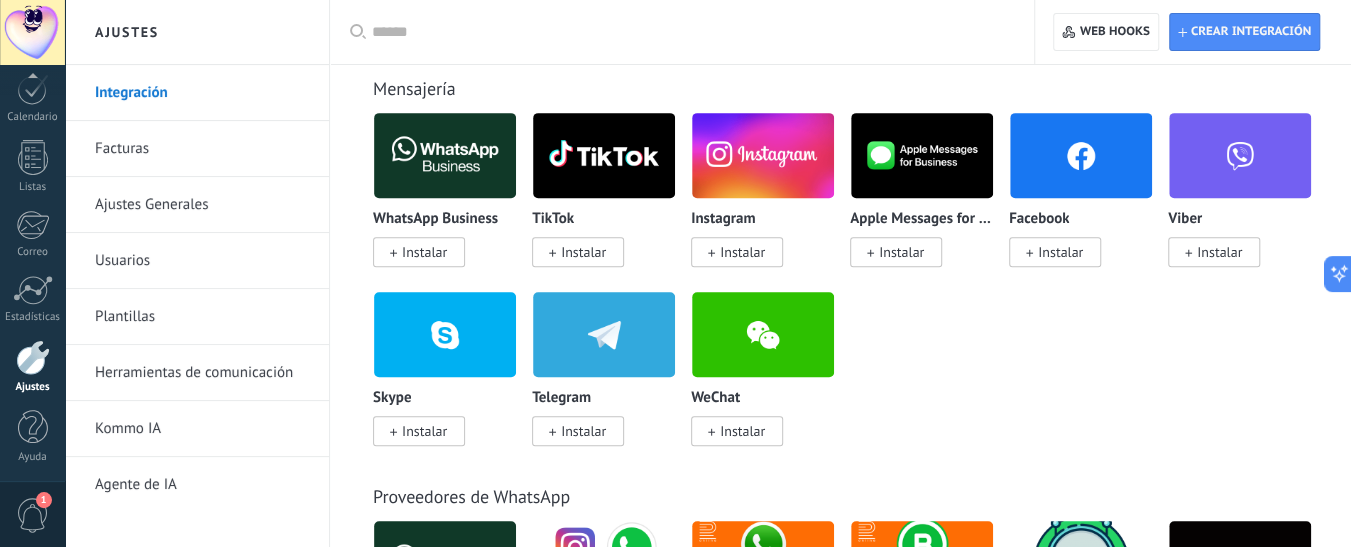 scroll, scrollTop: 100, scrollLeft: 0, axis: vertical 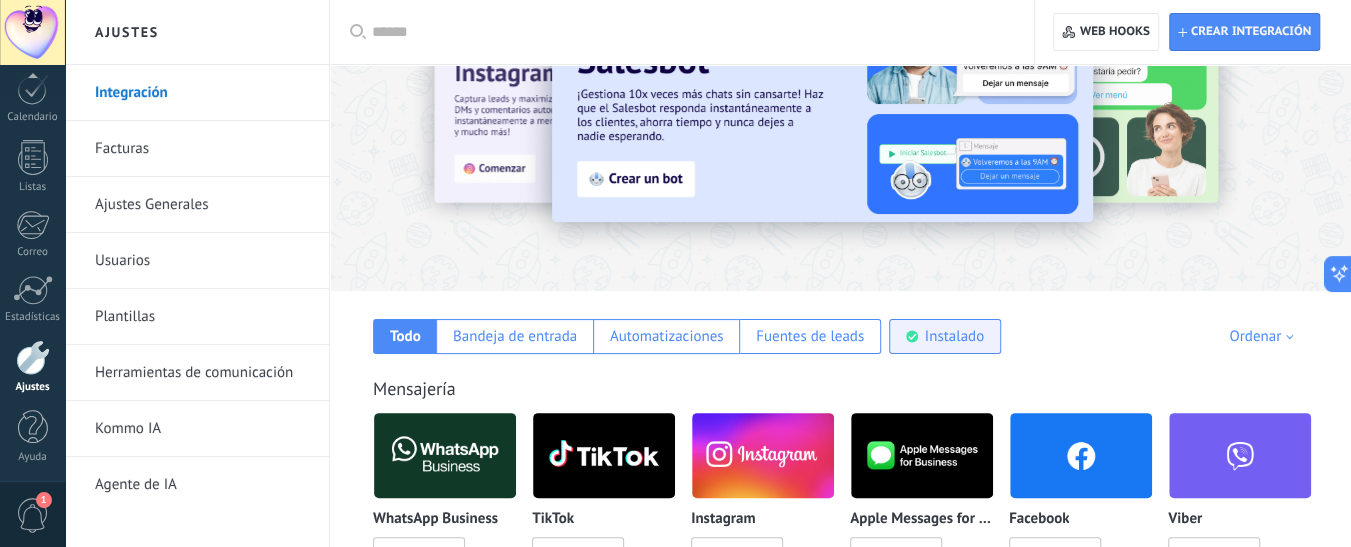 click on "Instalado" at bounding box center [954, 336] 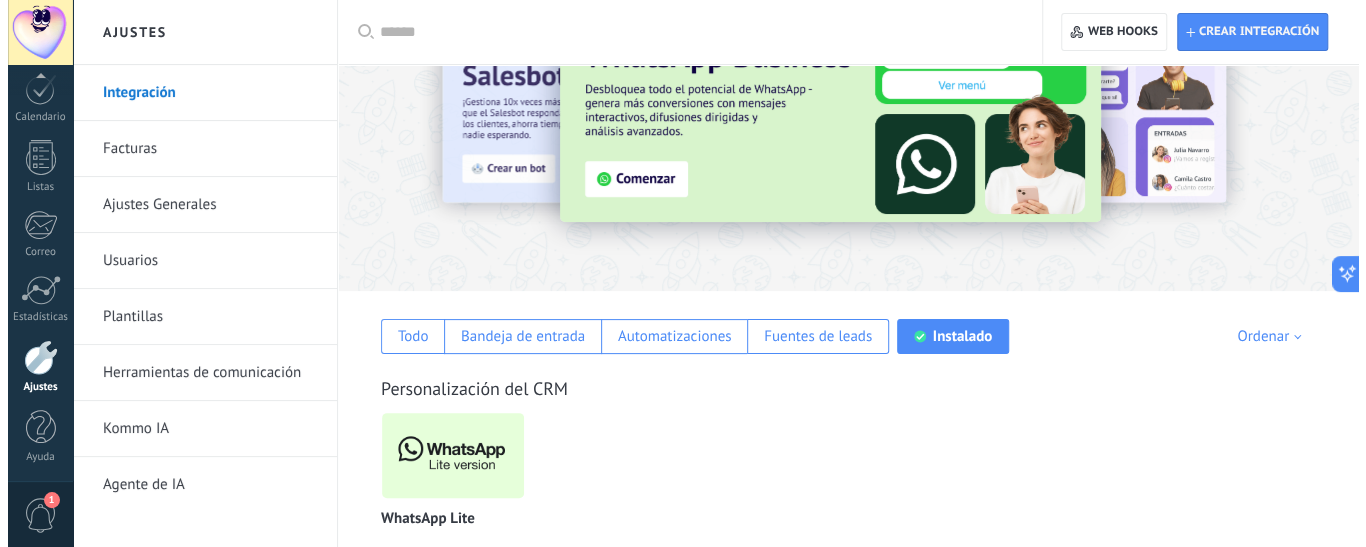 scroll, scrollTop: 168, scrollLeft: 0, axis: vertical 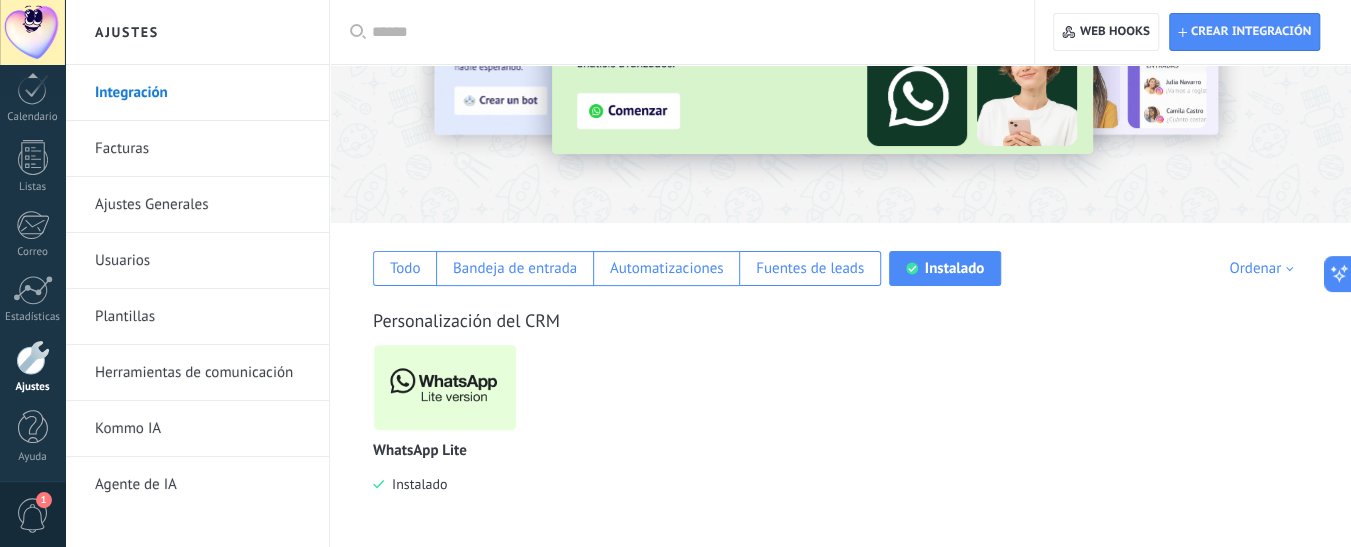 click at bounding box center (445, 387) 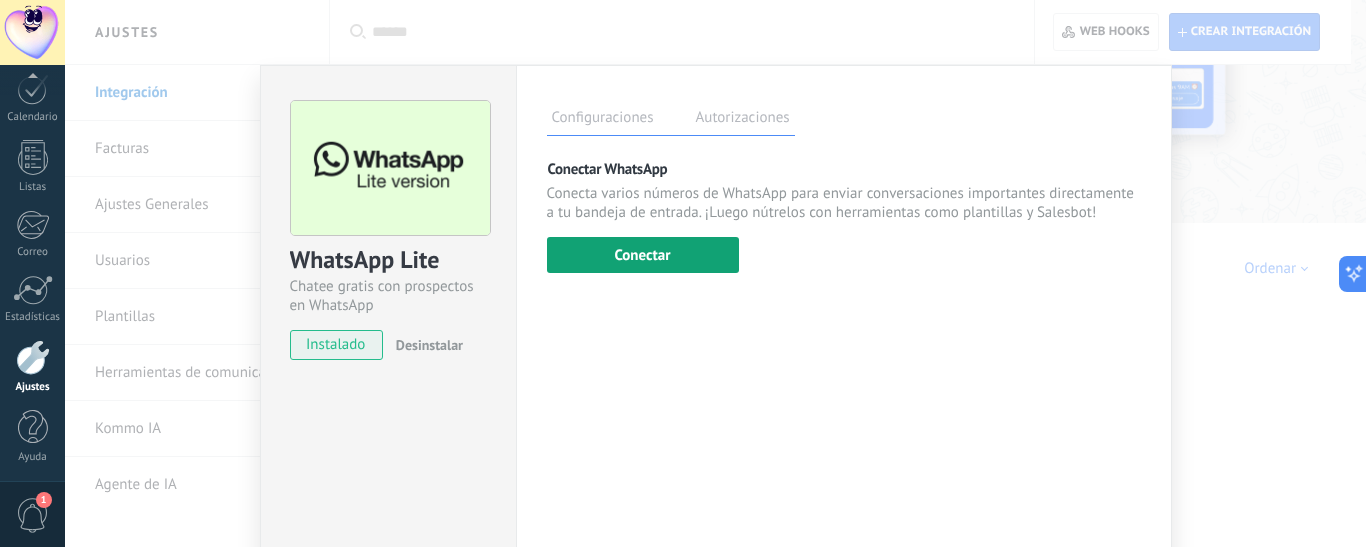 click on "Conectar" at bounding box center [643, 255] 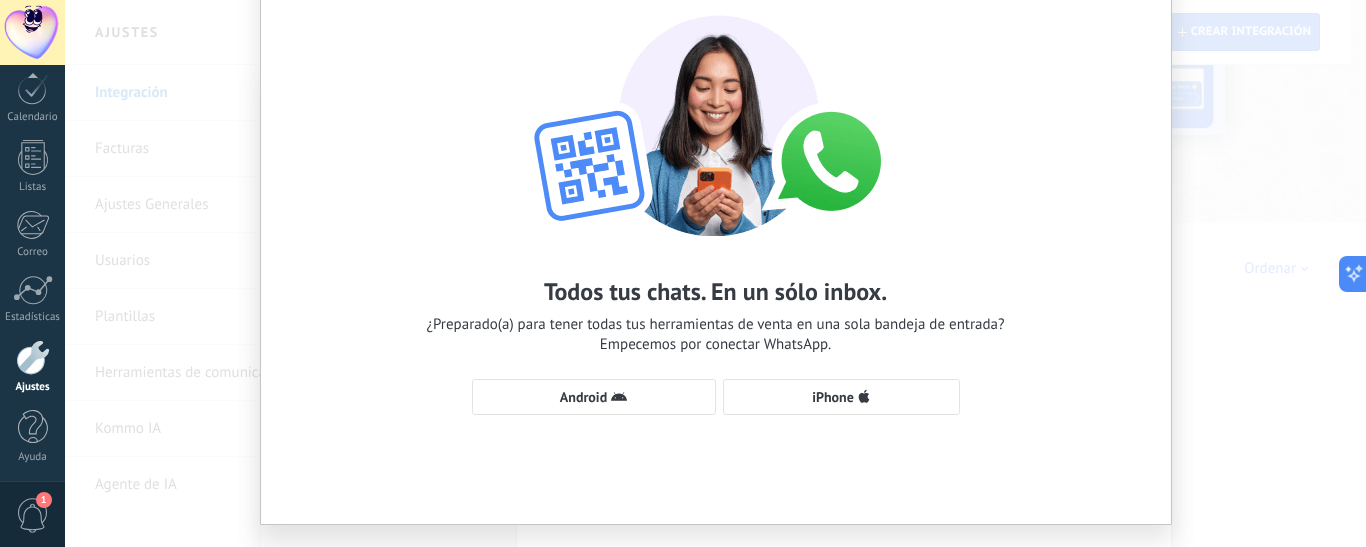 scroll, scrollTop: 142, scrollLeft: 0, axis: vertical 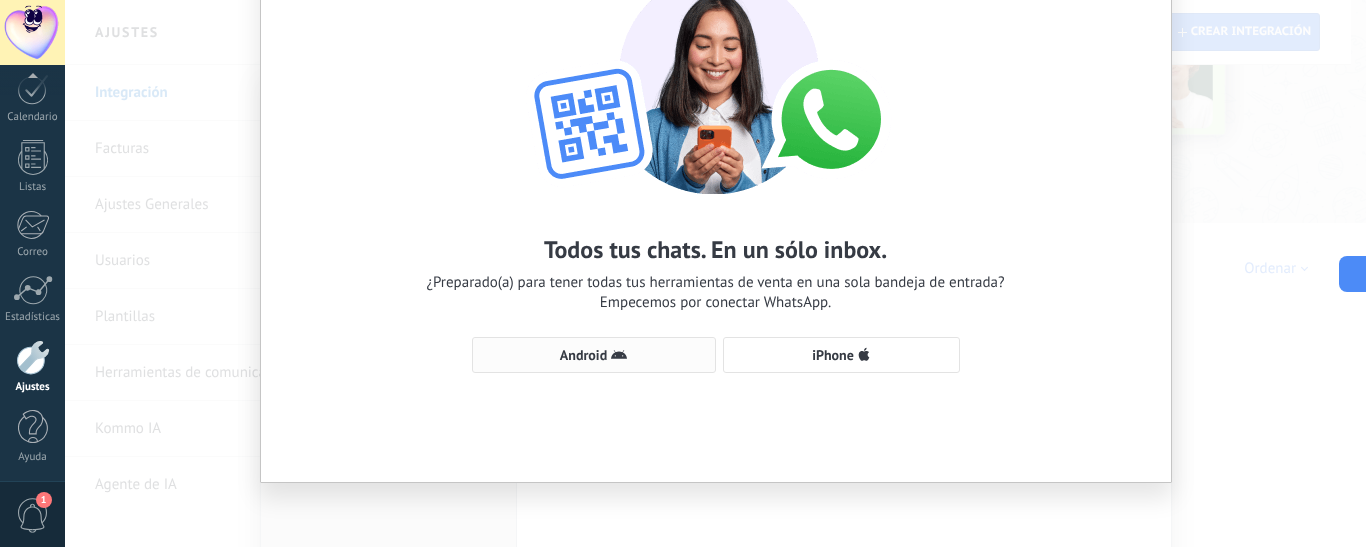 click on "Android" at bounding box center (594, 355) 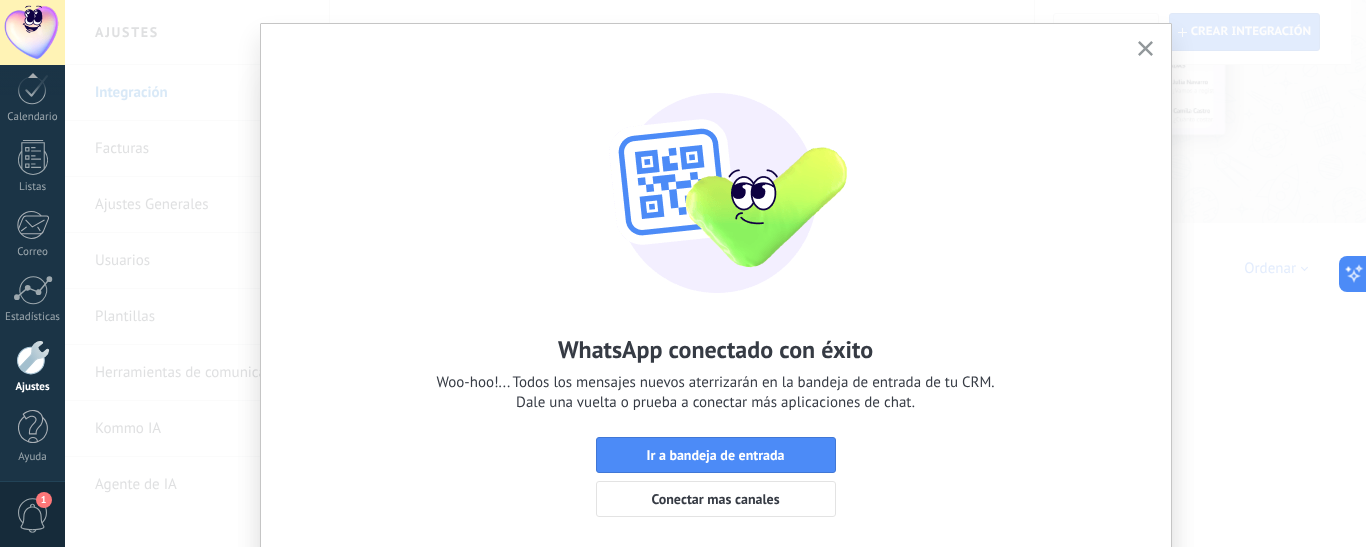 scroll, scrollTop: 0, scrollLeft: 0, axis: both 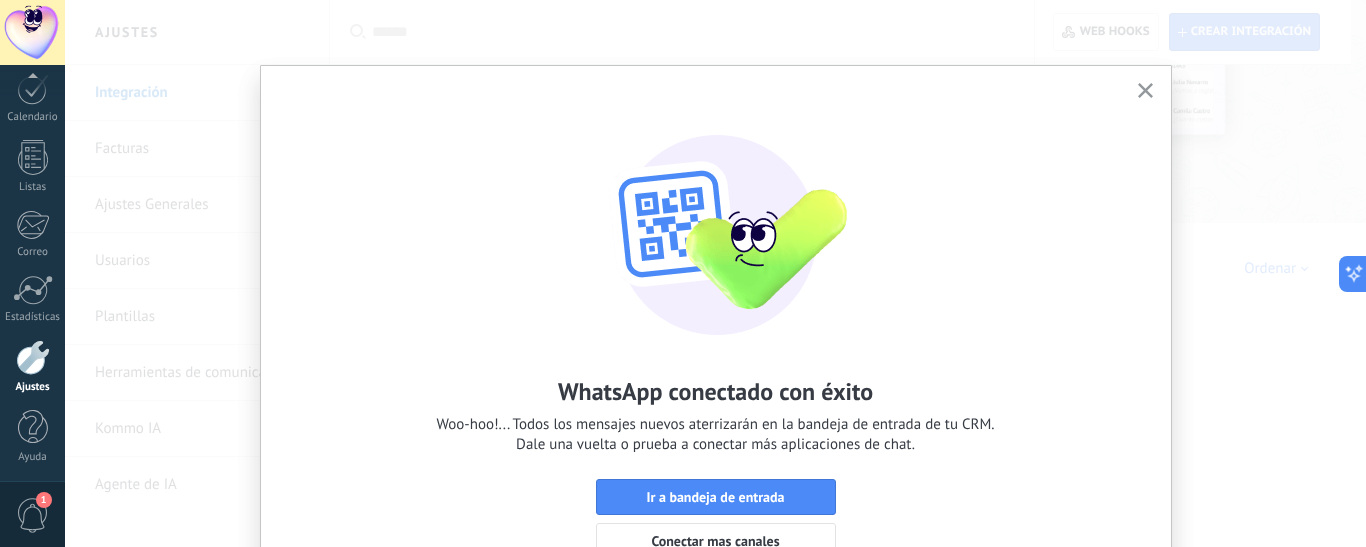 click at bounding box center [1145, 91] 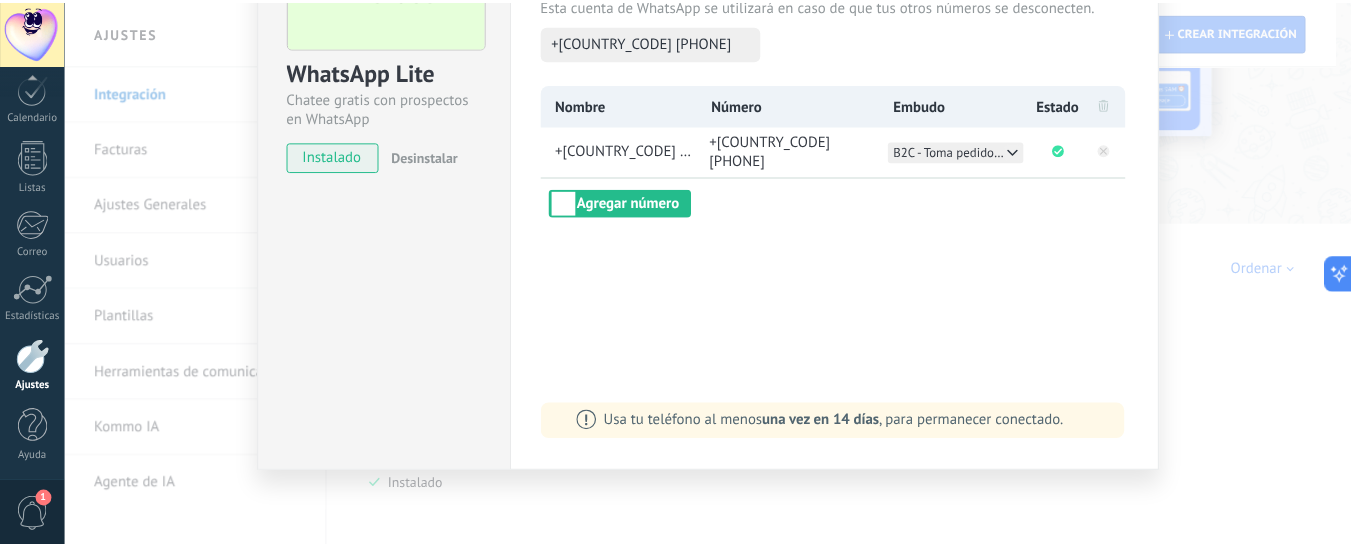 scroll, scrollTop: 0, scrollLeft: 0, axis: both 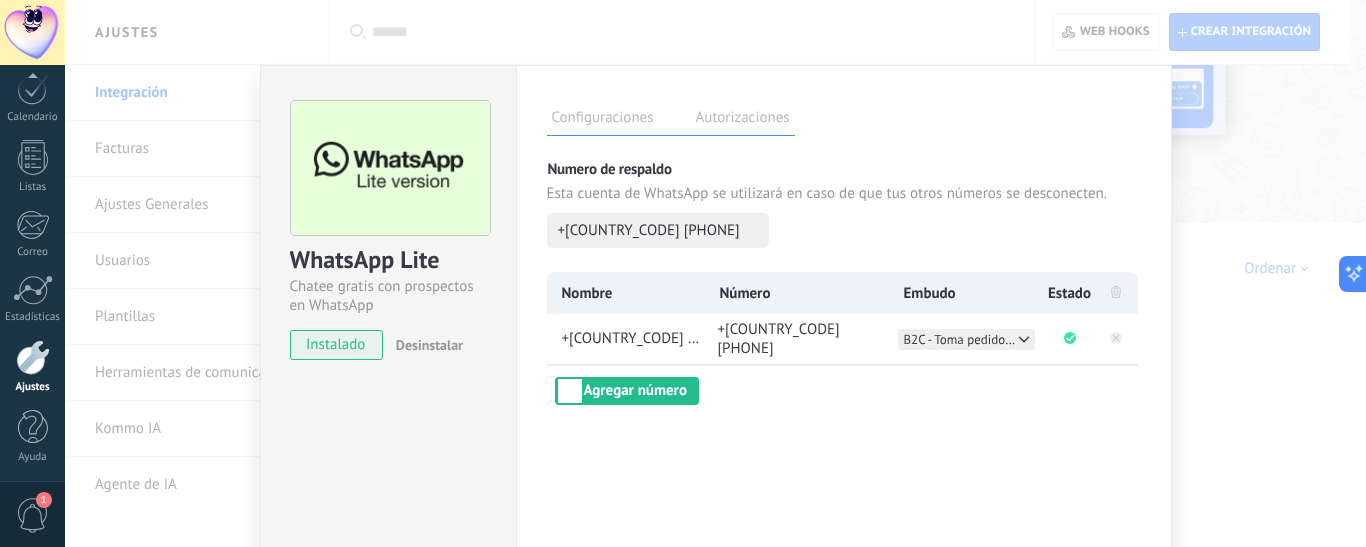 click on "WhatsApp Lite Chatee gratis con prospectos en WhatsApp instalado Desinstalar Configuraciones Autorizaciones Esta pestaña registra a los usuarios que han concedido acceso a las integración a esta cuenta. Si deseas remover la posibilidad que un usuario pueda enviar solicitudes a la cuenta en nombre de esta integración, puedes revocar el acceso. Si el acceso a todos los usuarios es revocado, la integración dejará de funcionar. Esta aplicacion está instalada, pero nadie le ha dado acceso aun. Más de 2 mil millones de personas utilizan activamente WhatsApp para conectarse con amigos, familiares y empresas. Esta integración agrega el chat más popular a tu arsenal de comunicación: captura automáticamente leads desde los mensajes entrantes, comparte el acceso al chat con todo tu equipo y potencia todo con las herramientas integradas de Kommo, como el botón de compromiso y Salesbot. más _:  Guardar Numero de respaldo Esta cuenta de WhatsApp se utilizará en caso de que tus otros números se desconecten." at bounding box center [715, 273] 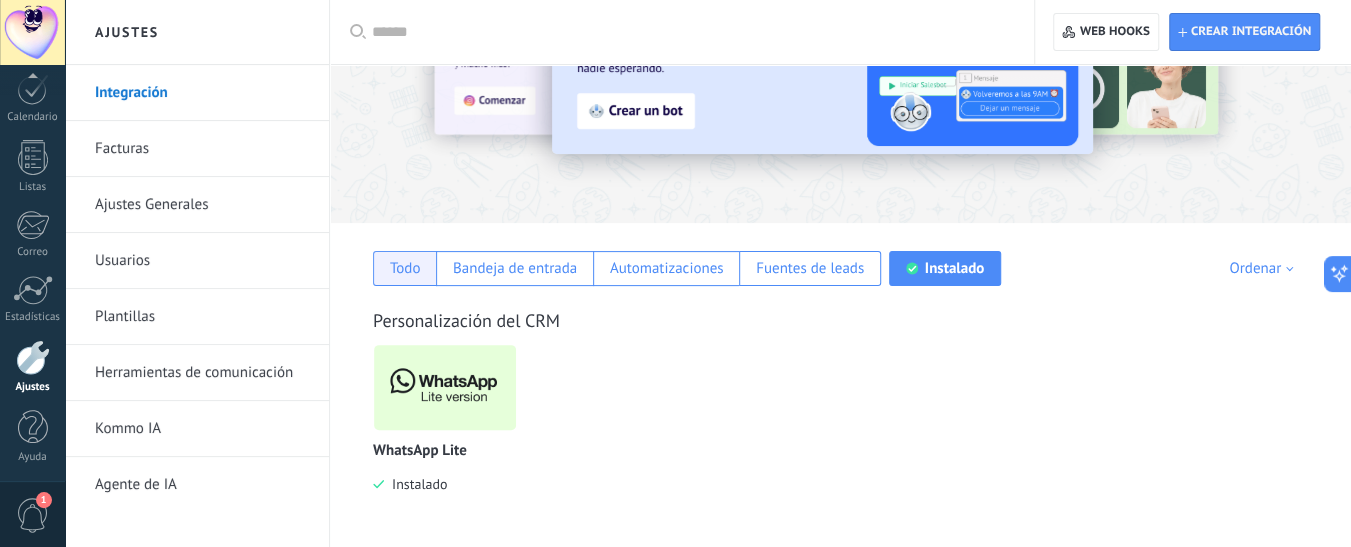 click on "Todo" at bounding box center [405, 268] 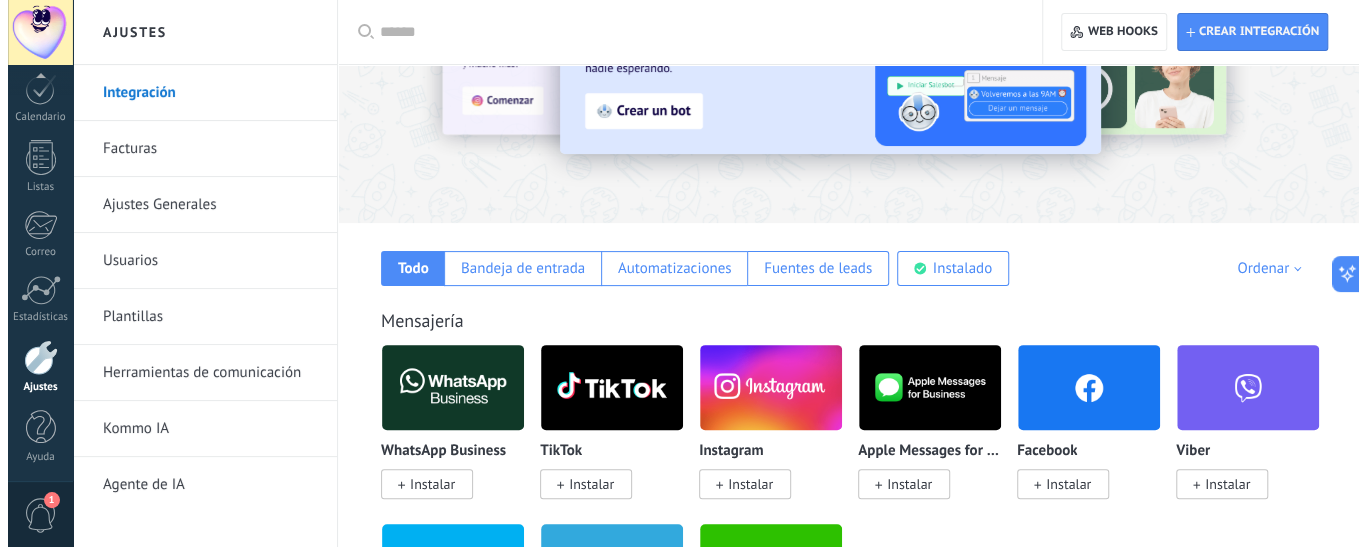 scroll, scrollTop: 268, scrollLeft: 0, axis: vertical 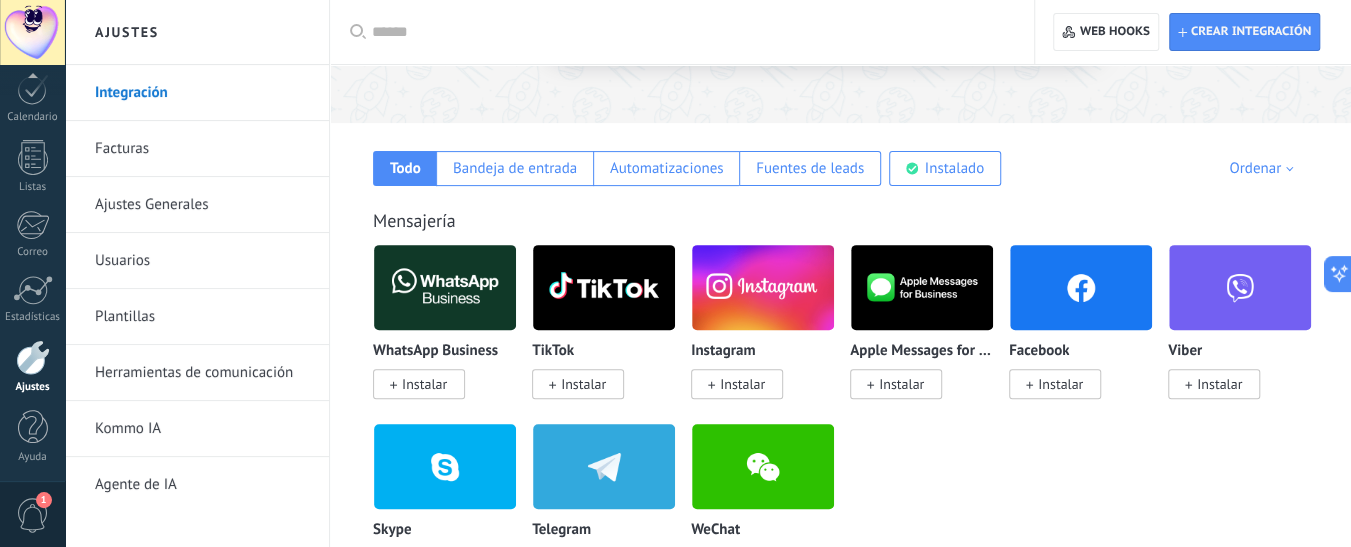 click on "Instalar" at bounding box center (742, 384) 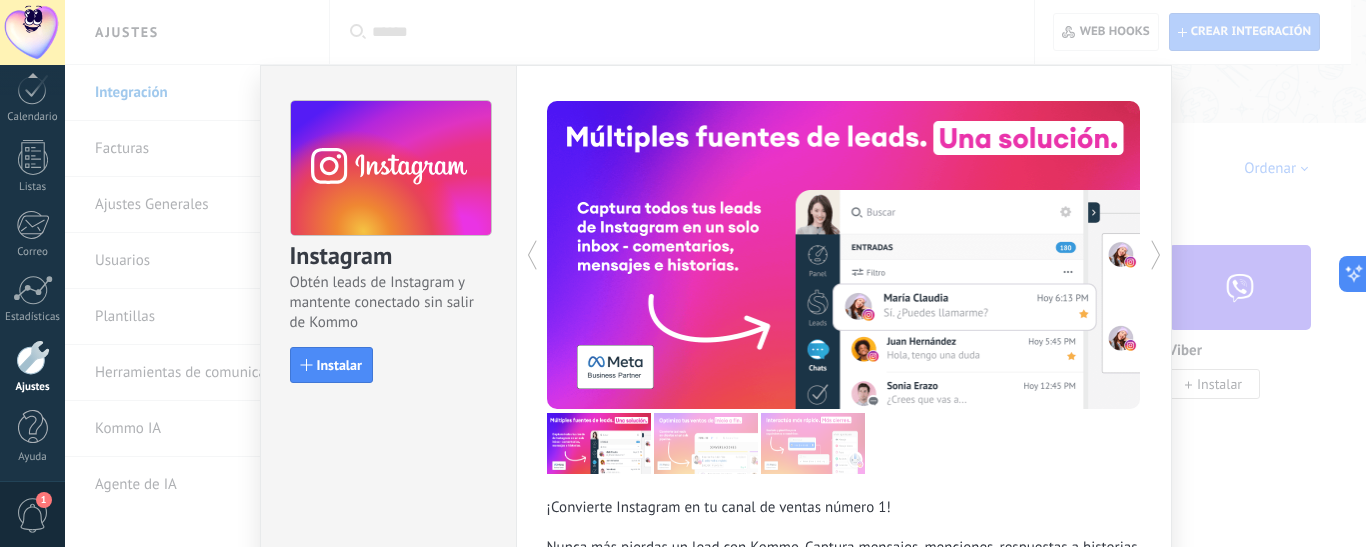 scroll, scrollTop: 100, scrollLeft: 0, axis: vertical 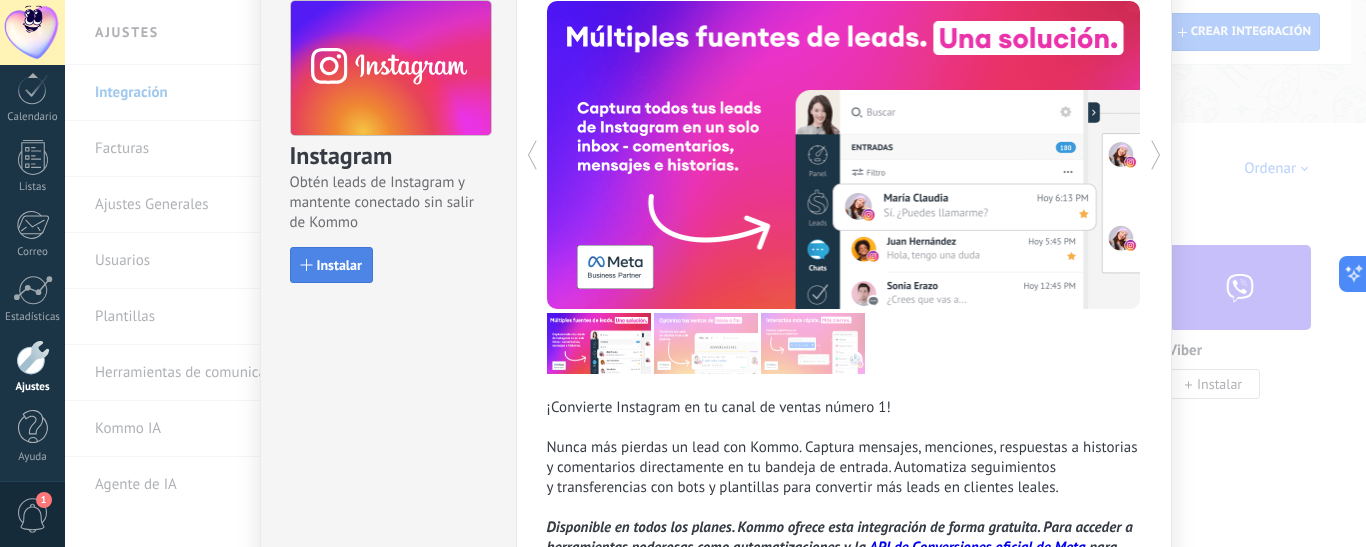 click on "Instalar" at bounding box center [339, 265] 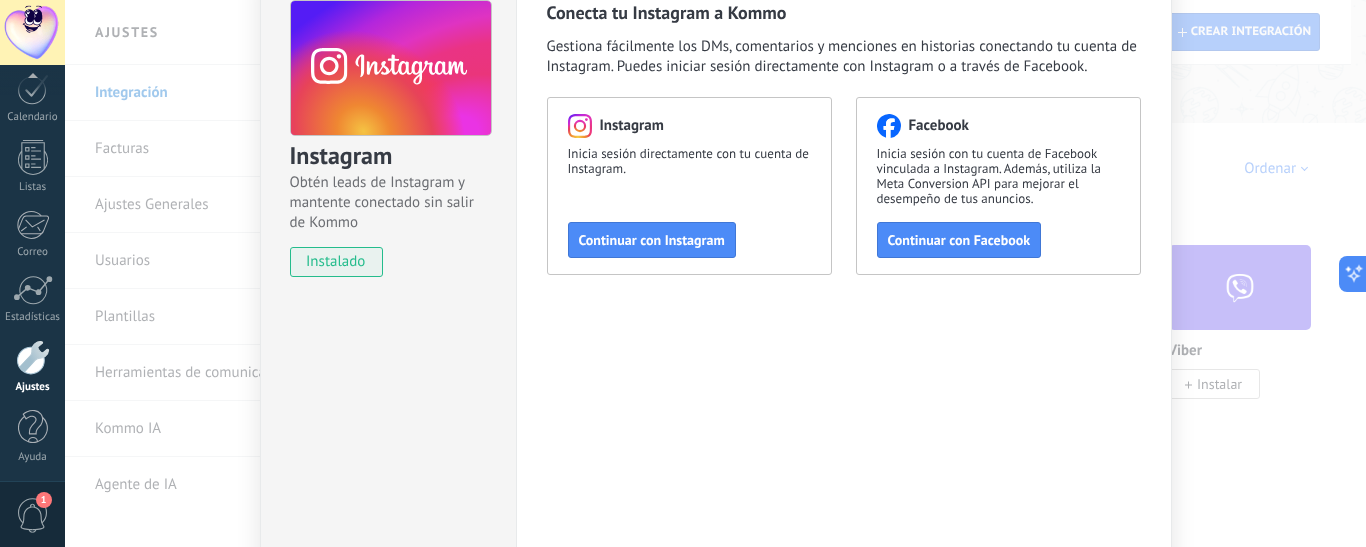 scroll, scrollTop: 0, scrollLeft: 0, axis: both 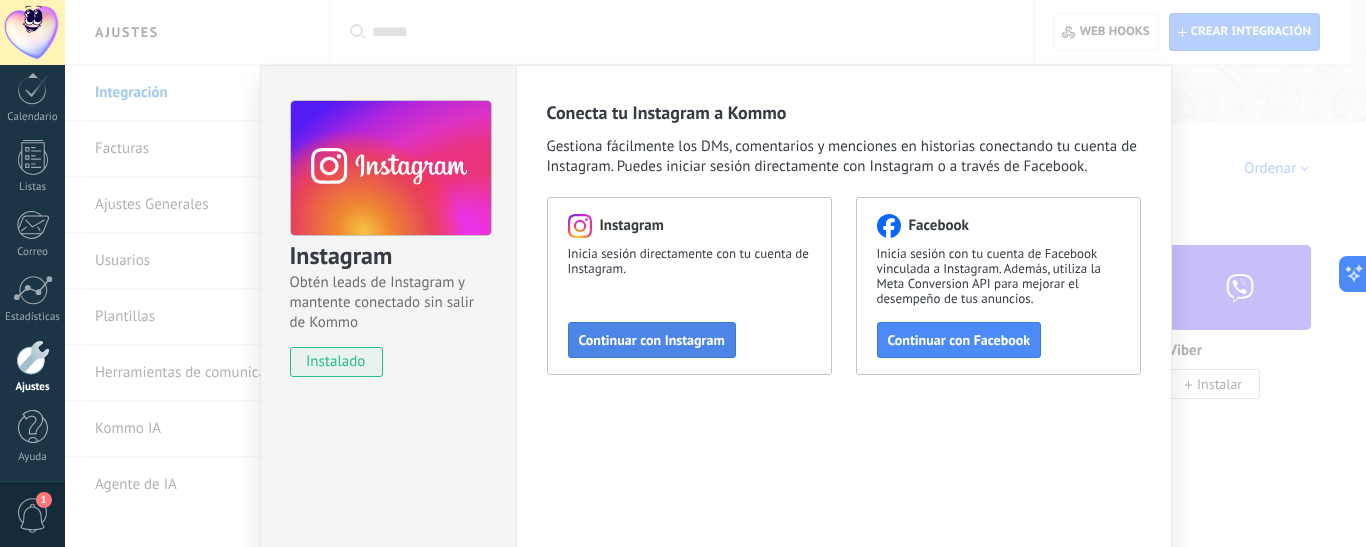 click on "Continuar con Instagram" at bounding box center [652, 340] 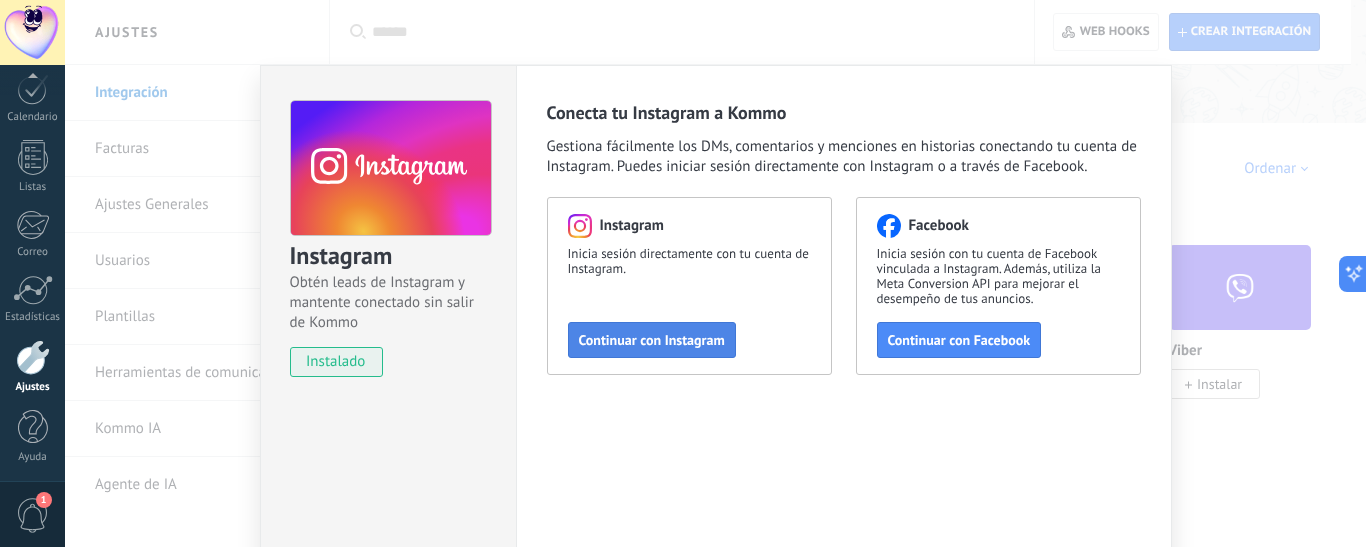 click on "Continuar con Instagram" at bounding box center [652, 340] 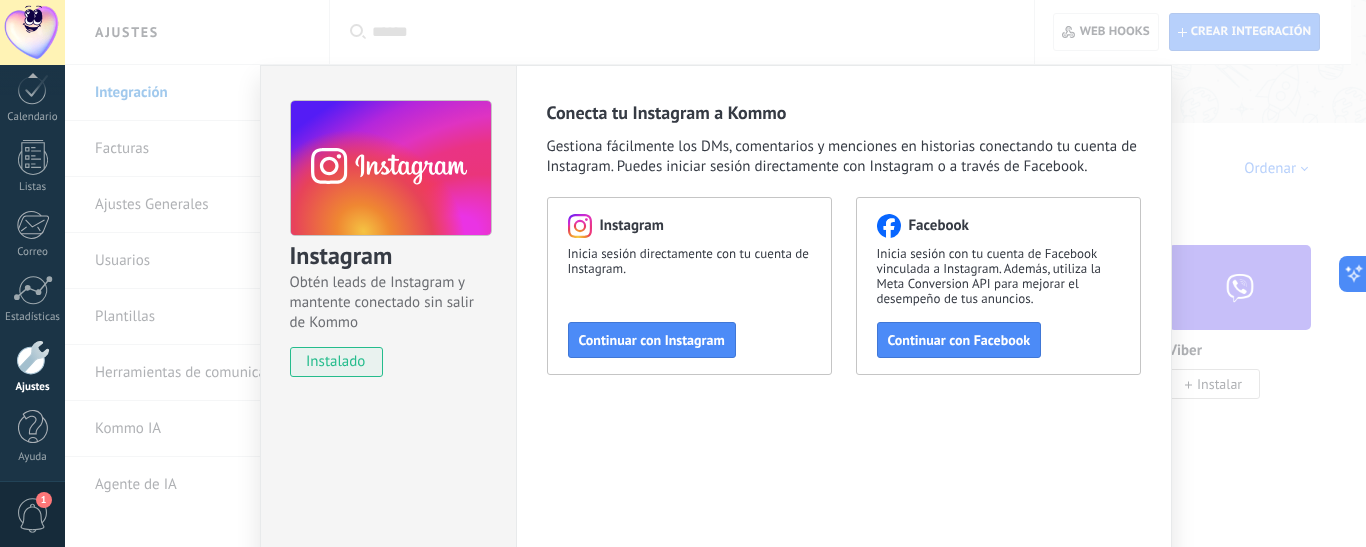 scroll, scrollTop: 269, scrollLeft: 0, axis: vertical 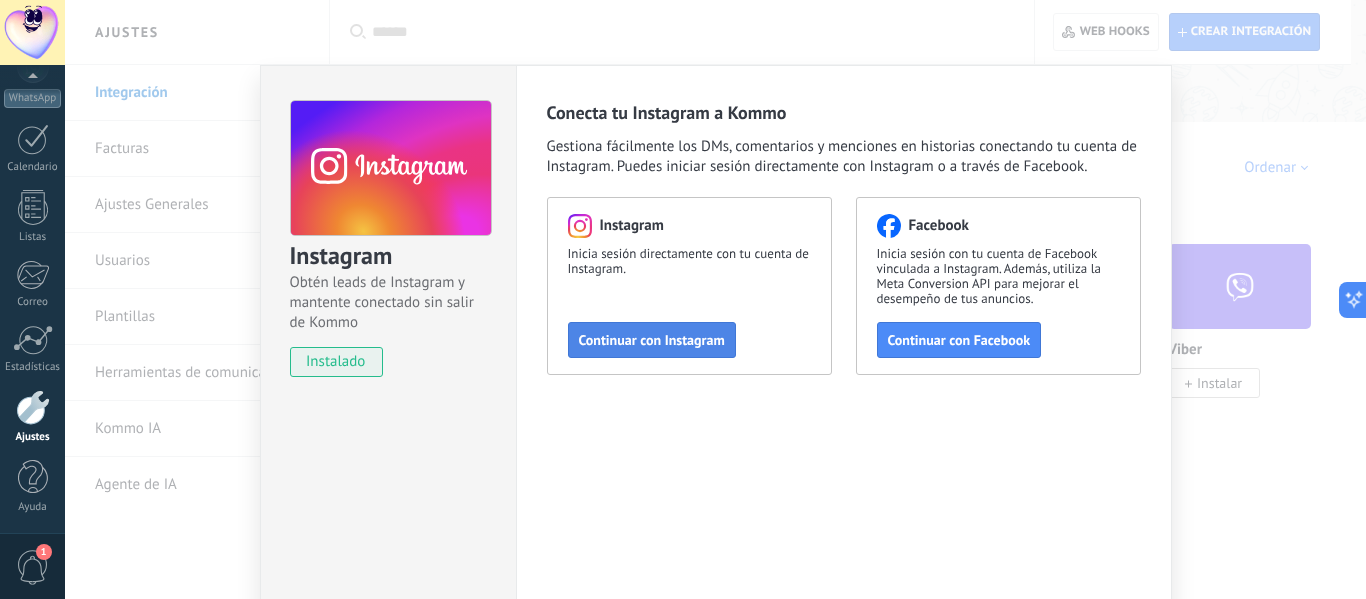 click on "Continuar con Instagram" at bounding box center [652, 340] 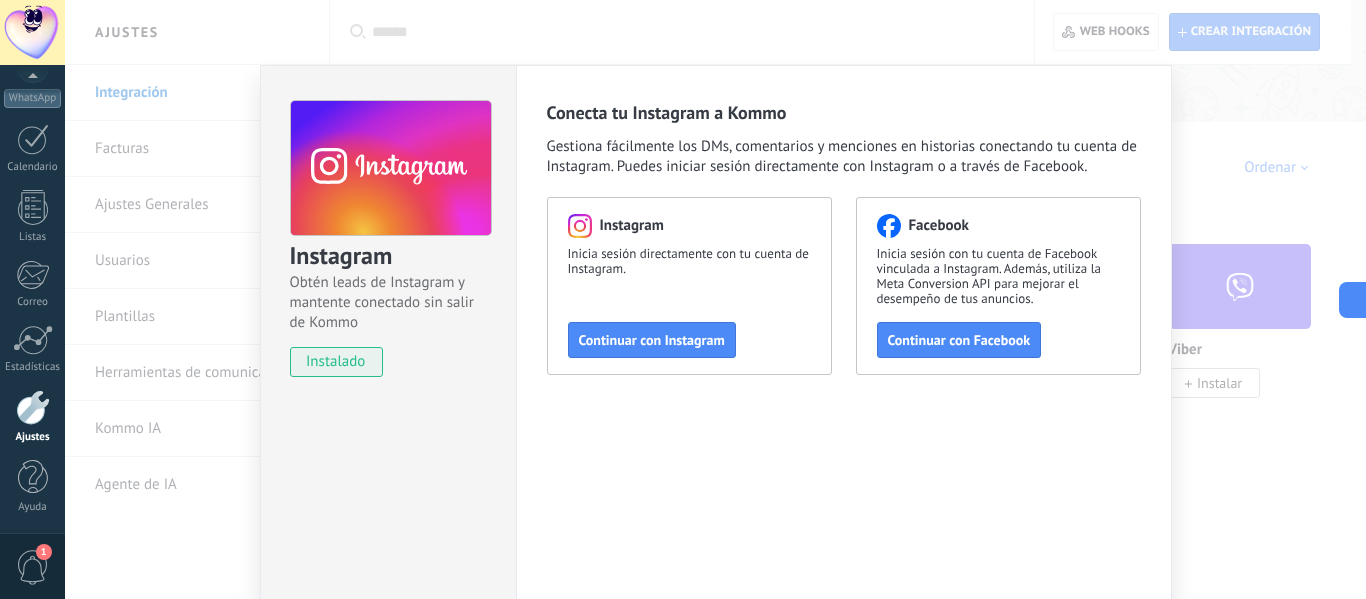 click on "Instagram Obtén leads de Instagram y mantente conectado sin salir de Kommo instalado Conecta tu Instagram a Kommo Gestiona fácilmente los DMs, comentarios y menciones en historias conectando tu cuenta de Instagram. Puedes iniciar sesión directamente con Instagram o a través de Facebook. Instagram Inicia sesión directamente con tu cuenta de Instagram. Continuar con Instagram Facebook Inicia sesión con tu cuenta de Facebook vinculada a Instagram. Además, utiliza la Meta Conversion API para mejorar el desempeño de tus anuncios. Continuar con Facebook" at bounding box center [715, 299] 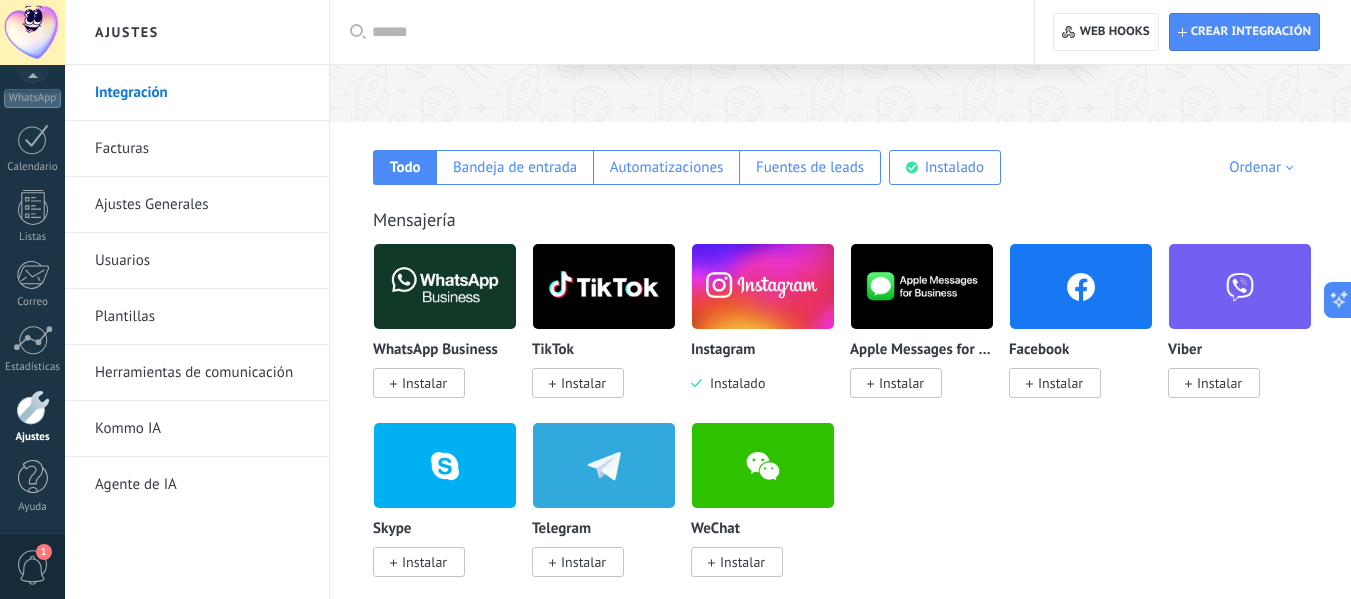 click on "Instalar" at bounding box center (1060, 383) 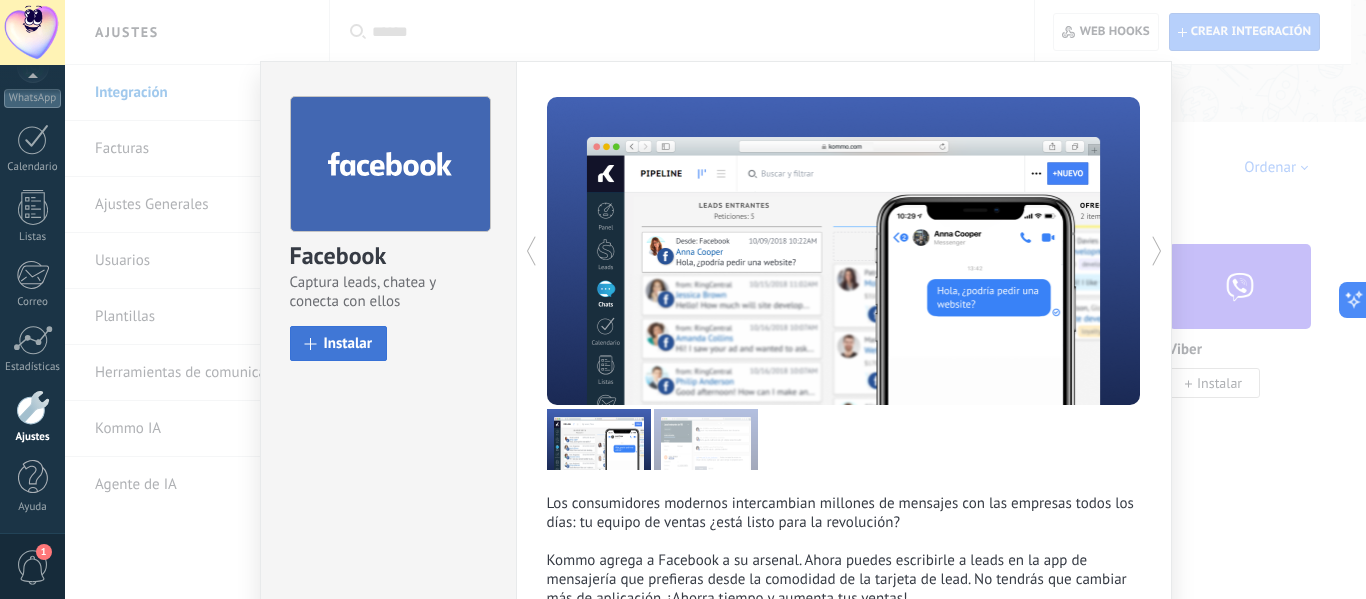 scroll, scrollTop: 0, scrollLeft: 0, axis: both 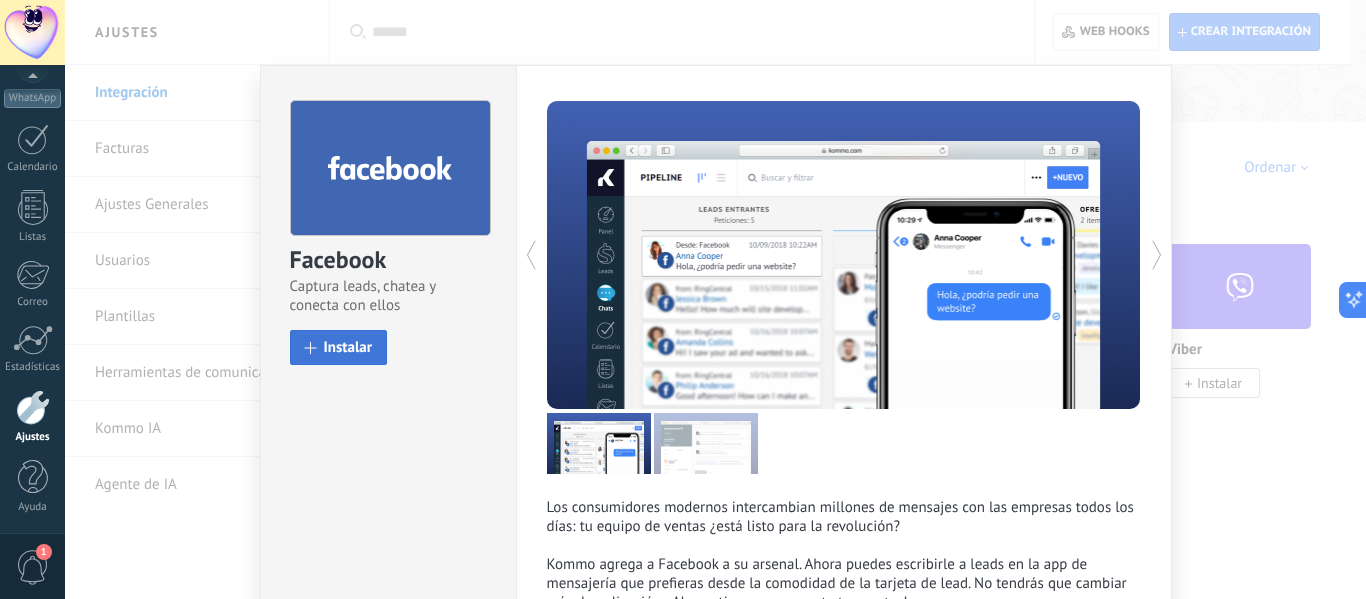 click on "Instalar" at bounding box center [339, 347] 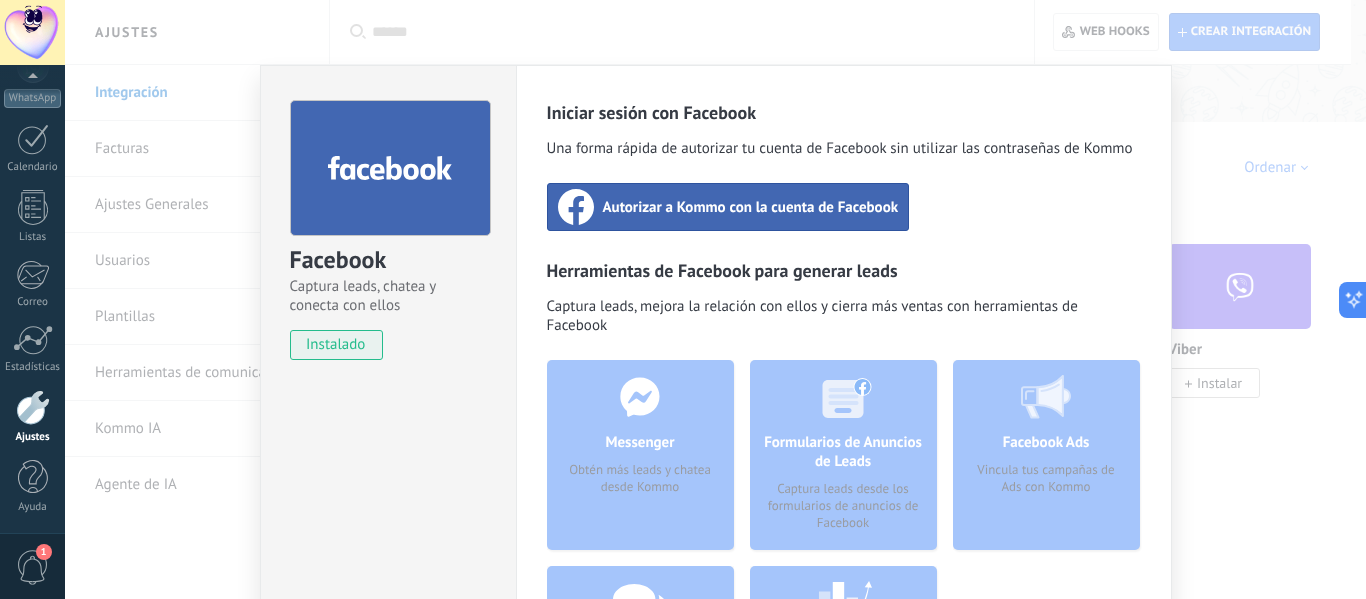 click on "Autorizar a Kommo con la cuenta de Facebook" at bounding box center [751, 207] 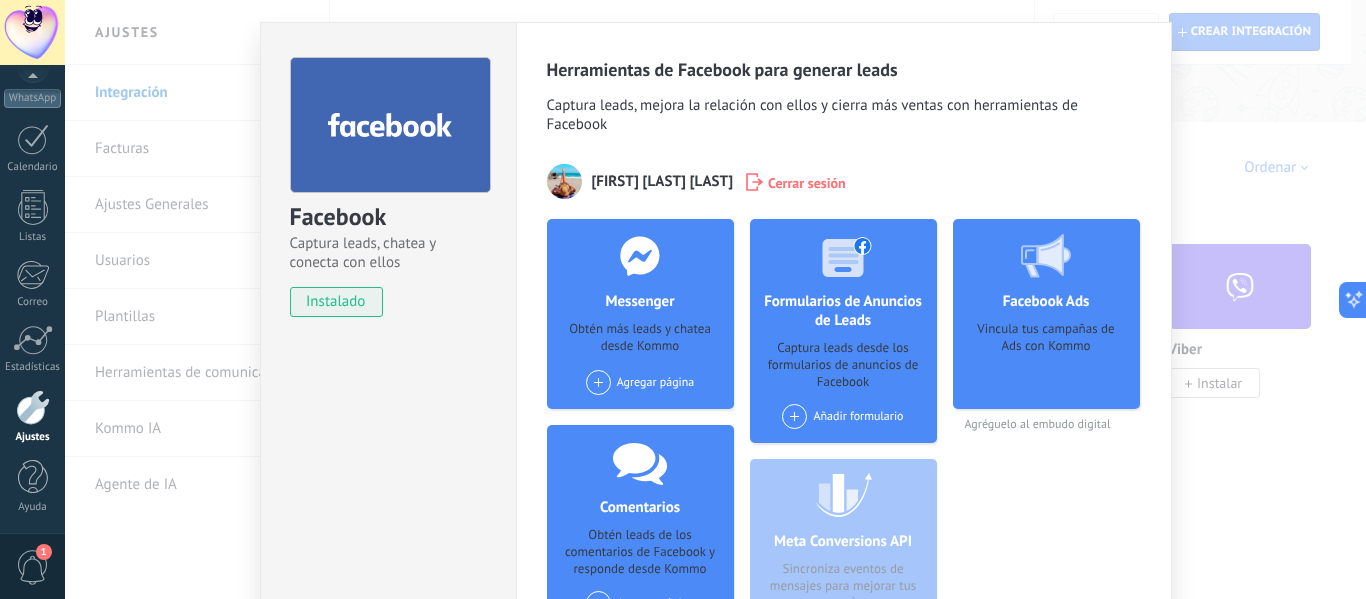 scroll, scrollTop: 42, scrollLeft: 0, axis: vertical 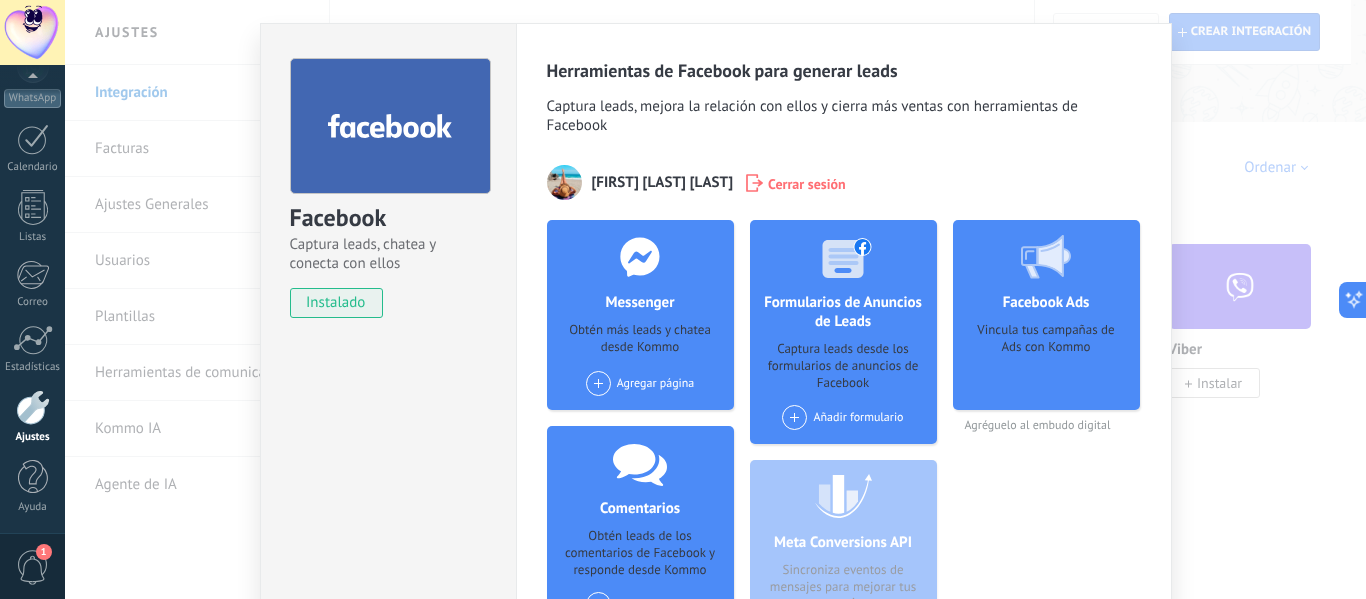 click on "Facebook Captura leads, chatea y conecta con ellos instalado Desinstalar Herramientas de Facebook para generar leads Captura leads, mejora la relación con ellos y cierra más ventas con herramientas de Facebook [FIRST] [LAST] Cerrar sesión Messenger Obtén más leads y chatea desde Kommo Agregar página Comentarios Obtén leads de los comentarios de Facebook y responde desde Kommo Agregar página Formularios de Anuncios de Leads Captura leads desde los formularios de anuncios de Facebook Añadir formulario Meta Conversions API Sincroniza eventos de mensajes para mejorar tus anuncios Facebook Ads Vincula tus campañas de Ads con Kommo Agréguelo al embudo digital más" at bounding box center (715, 299) 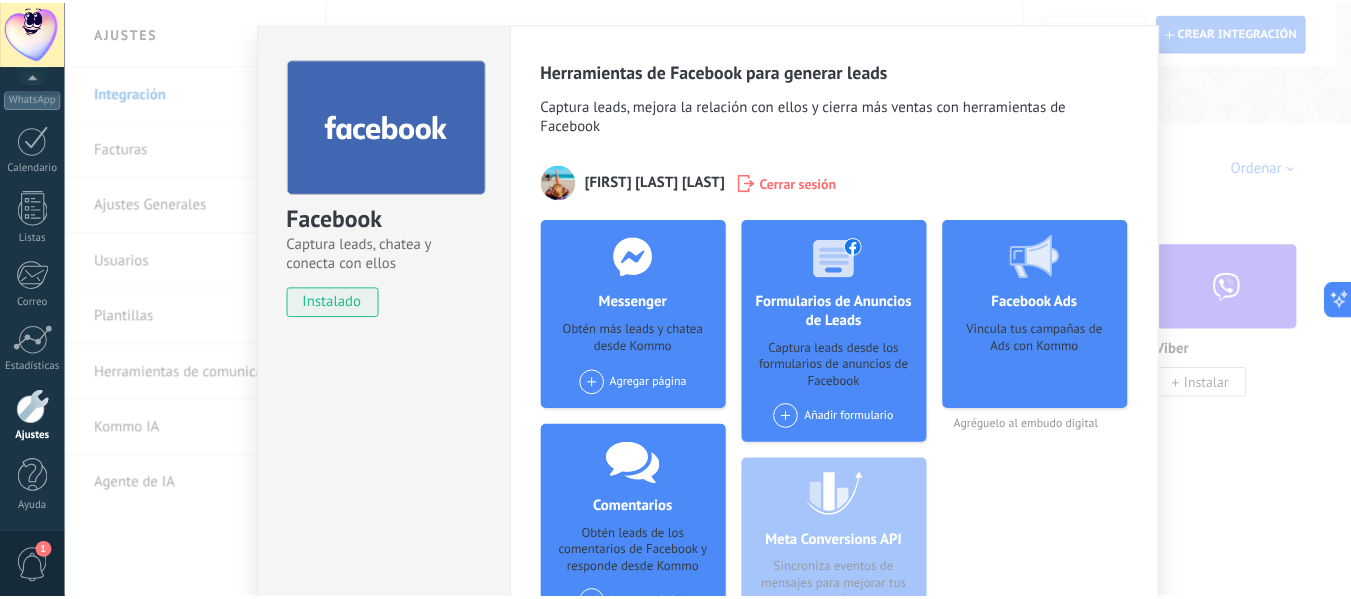 scroll, scrollTop: 0, scrollLeft: 0, axis: both 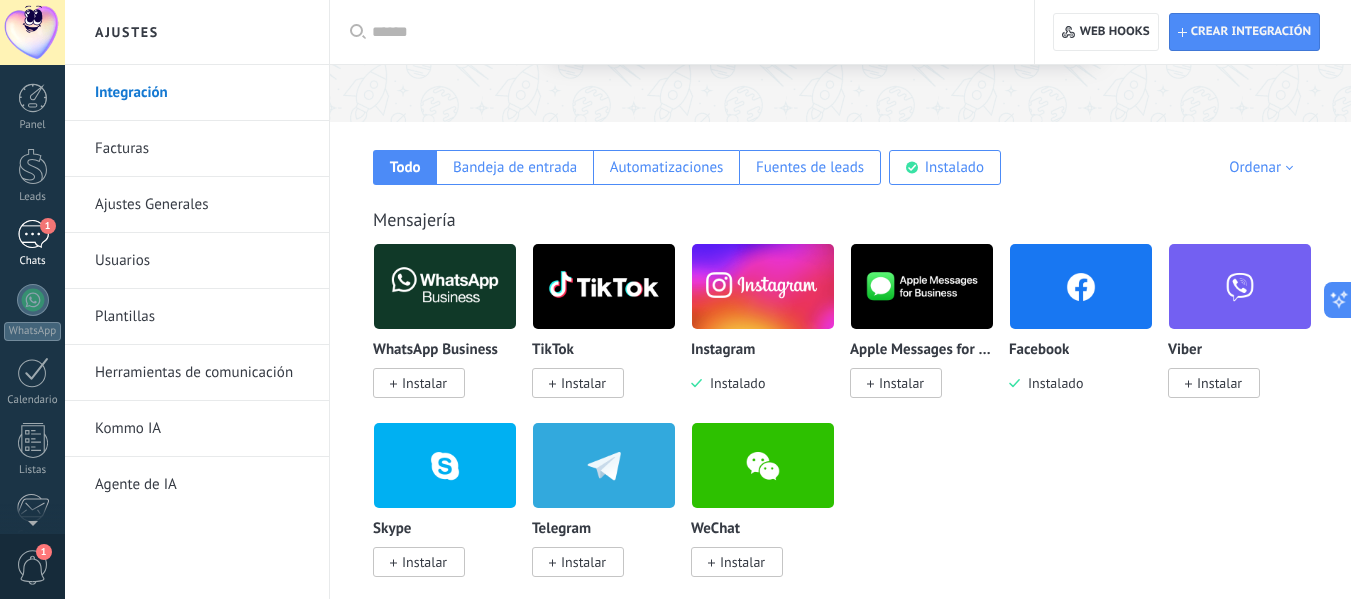 click on "1" at bounding box center (48, 226) 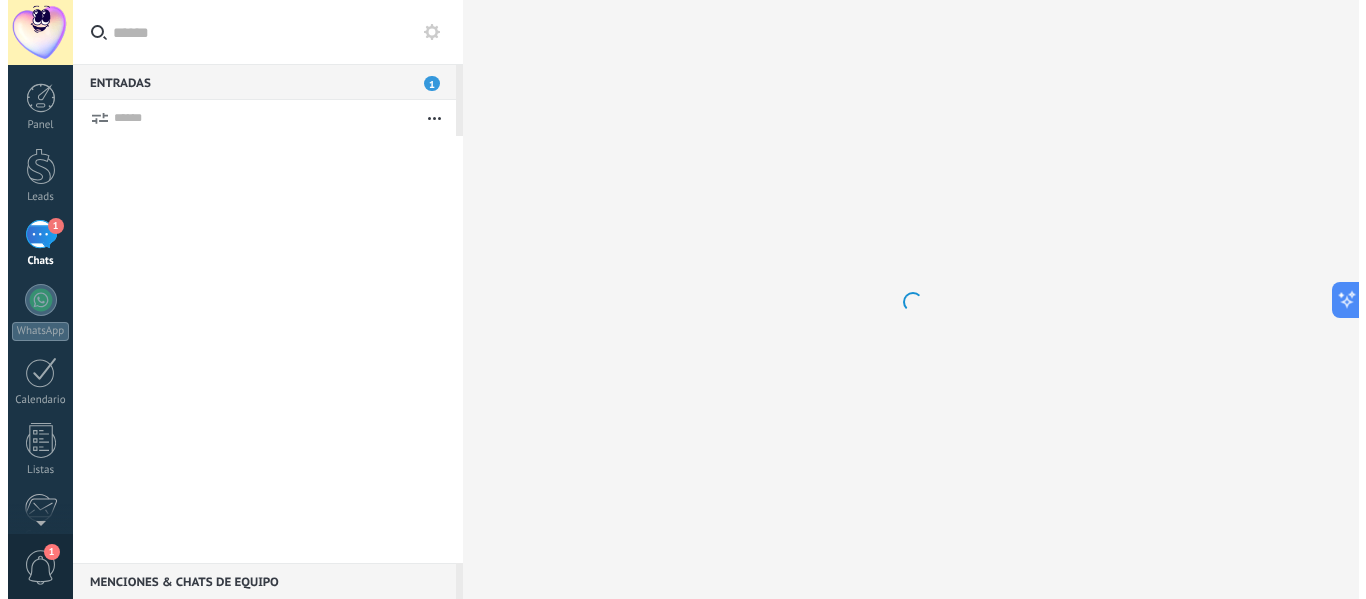 scroll, scrollTop: 0, scrollLeft: 0, axis: both 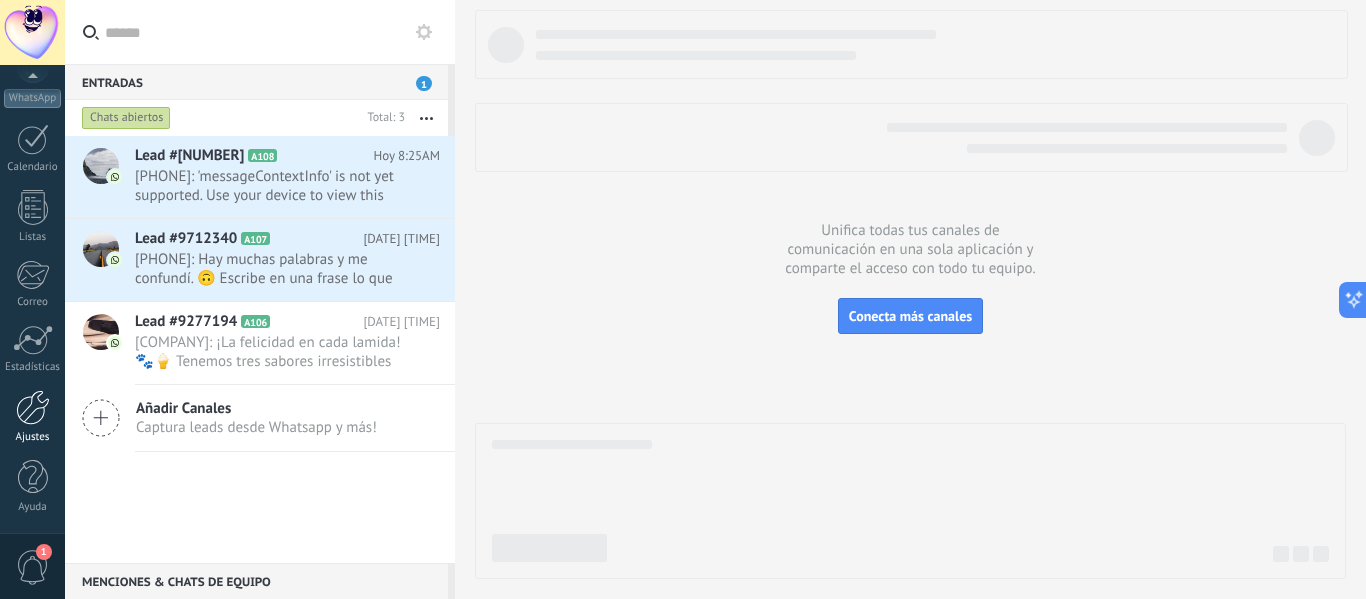 click at bounding box center (33, 407) 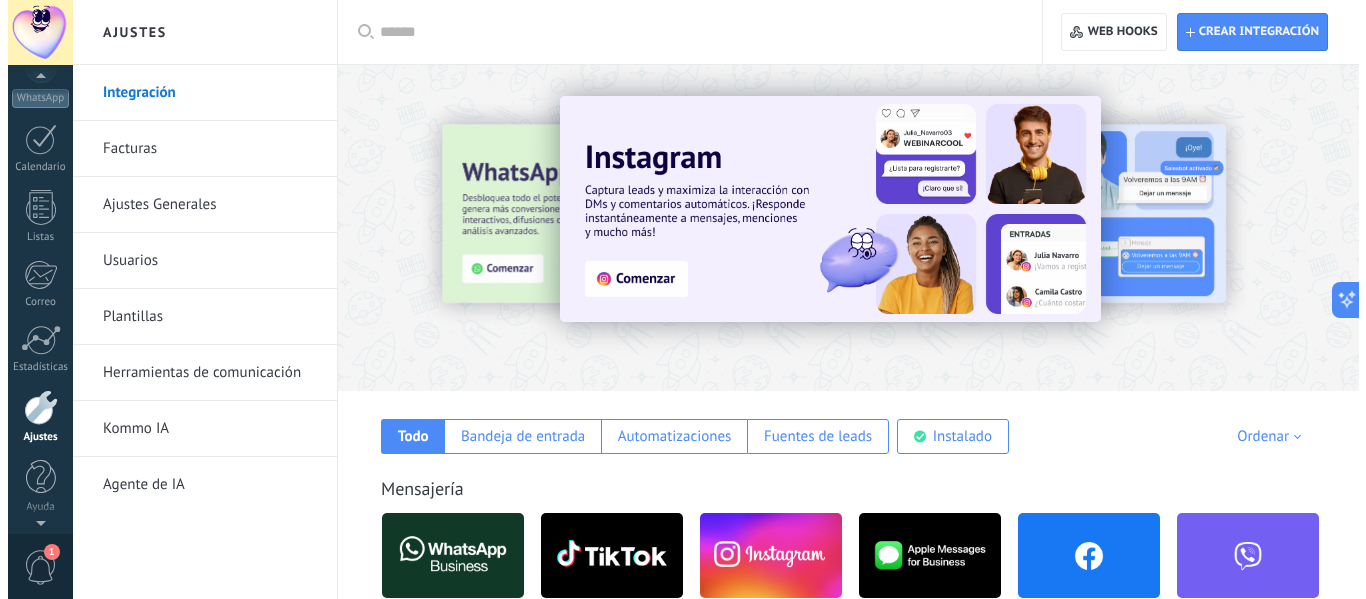 scroll, scrollTop: 0, scrollLeft: 0, axis: both 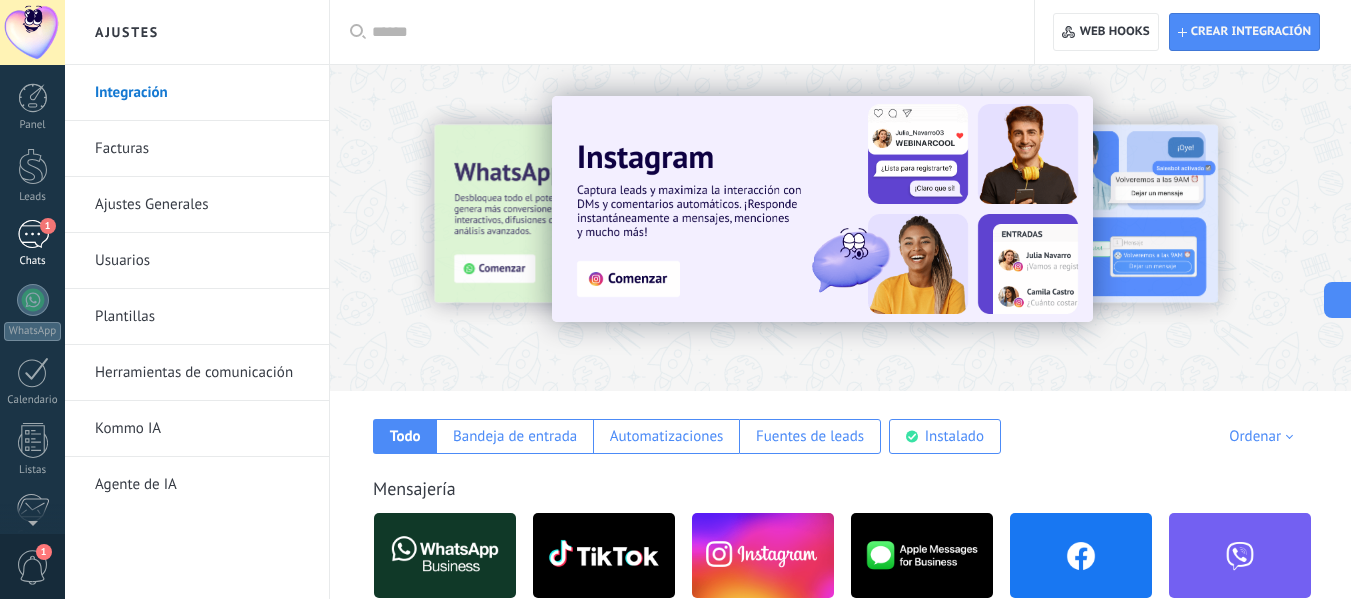 click on "1" at bounding box center (33, 234) 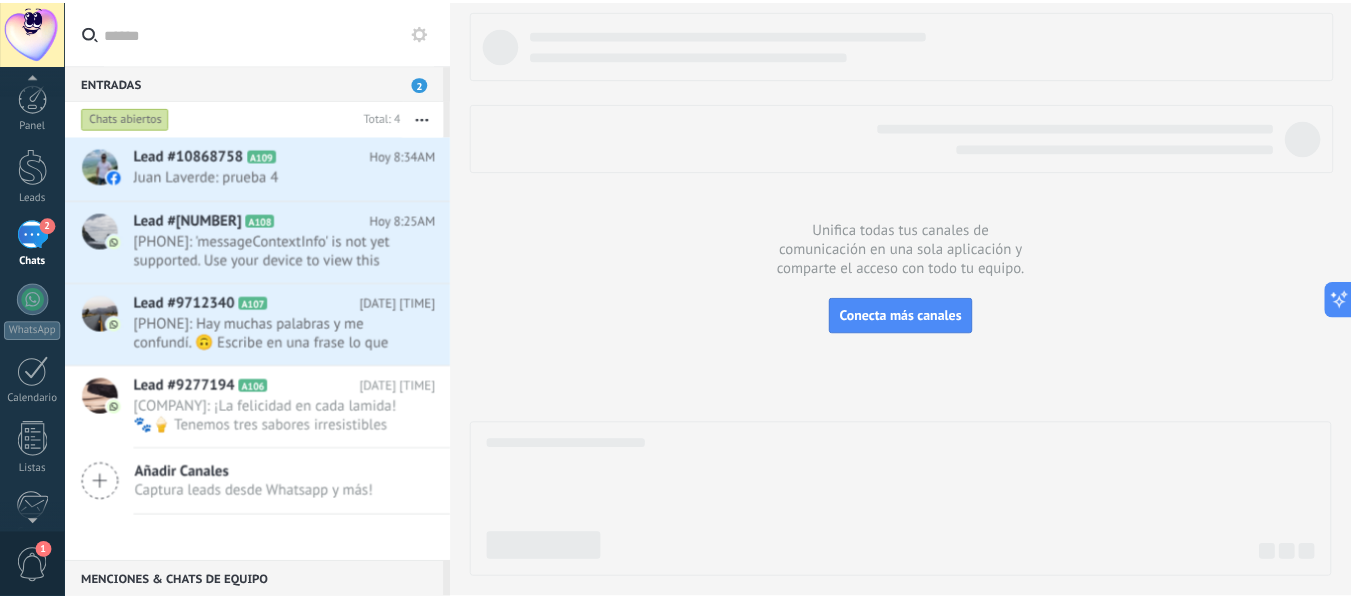 scroll, scrollTop: 233, scrollLeft: 0, axis: vertical 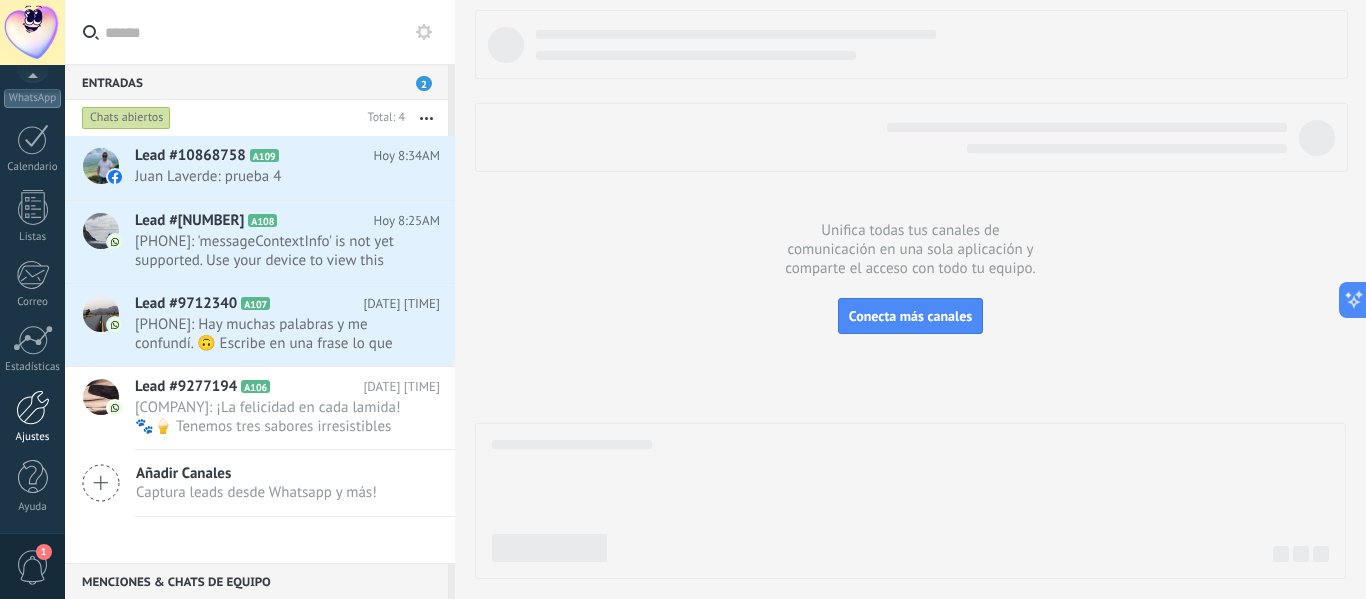click at bounding box center [33, 407] 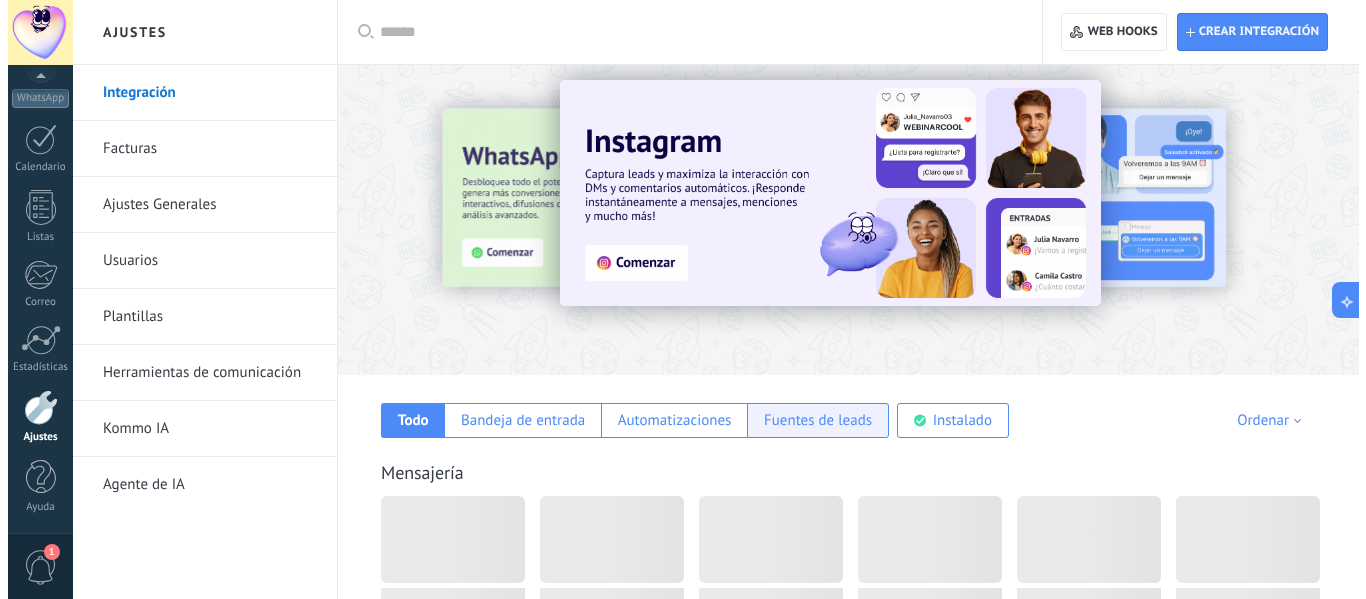 scroll, scrollTop: 200, scrollLeft: 0, axis: vertical 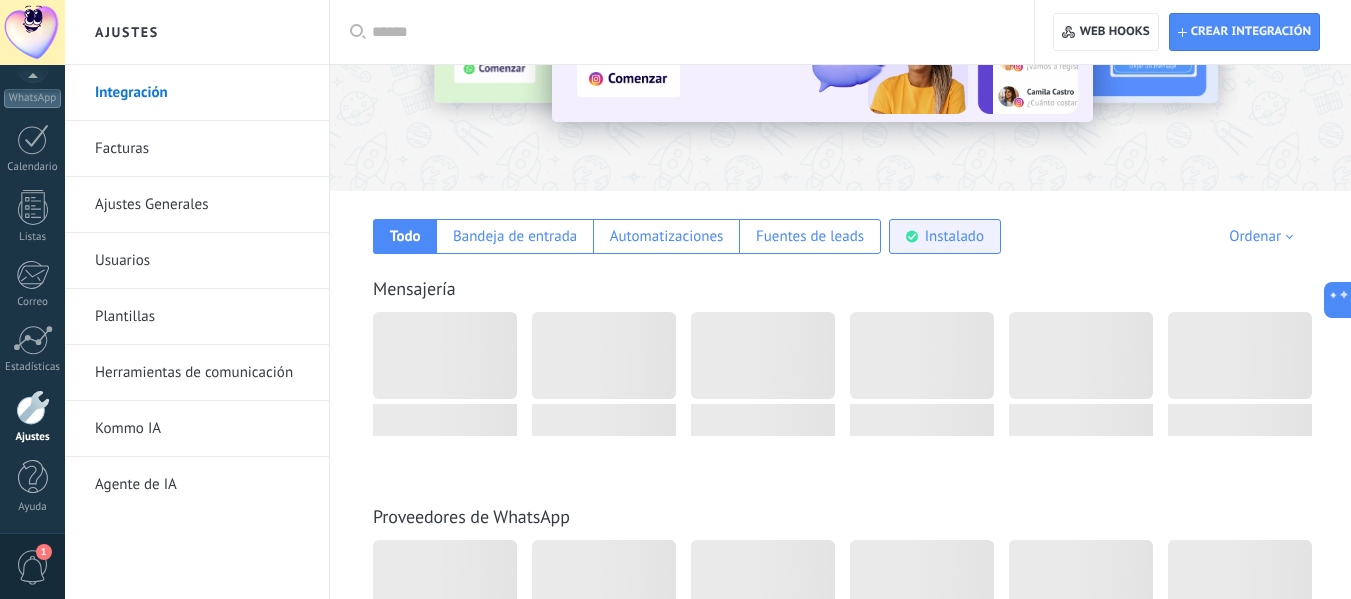 click on "Instalado" at bounding box center (954, 236) 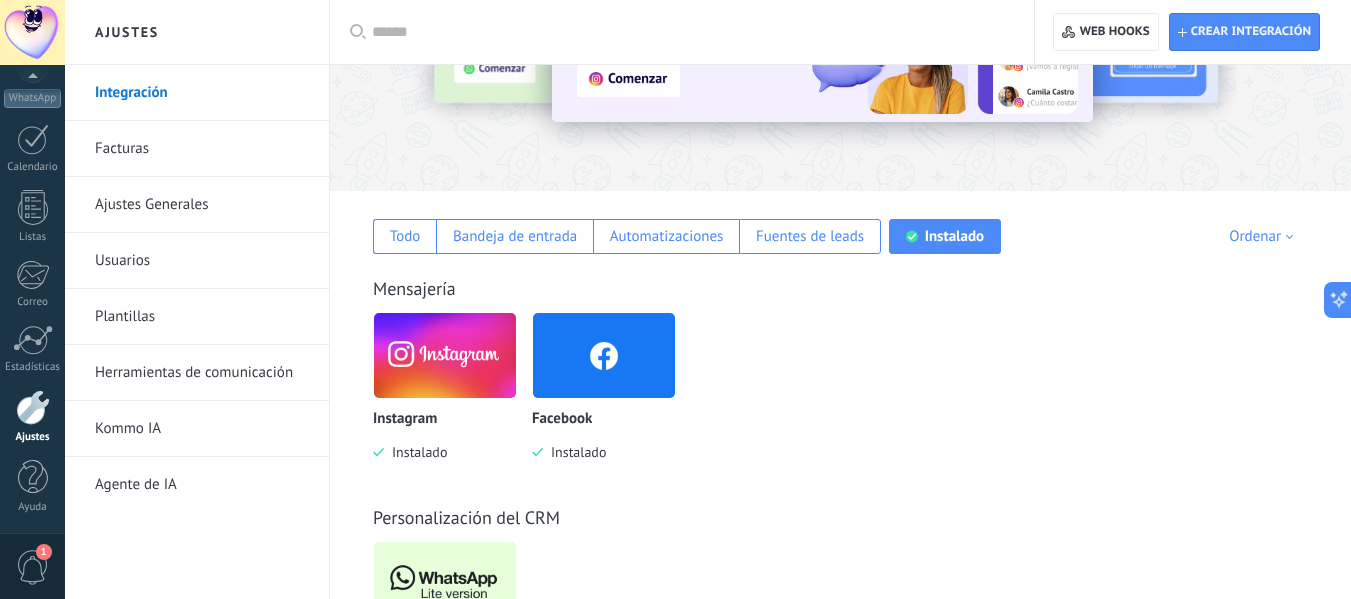 click at bounding box center (445, 355) 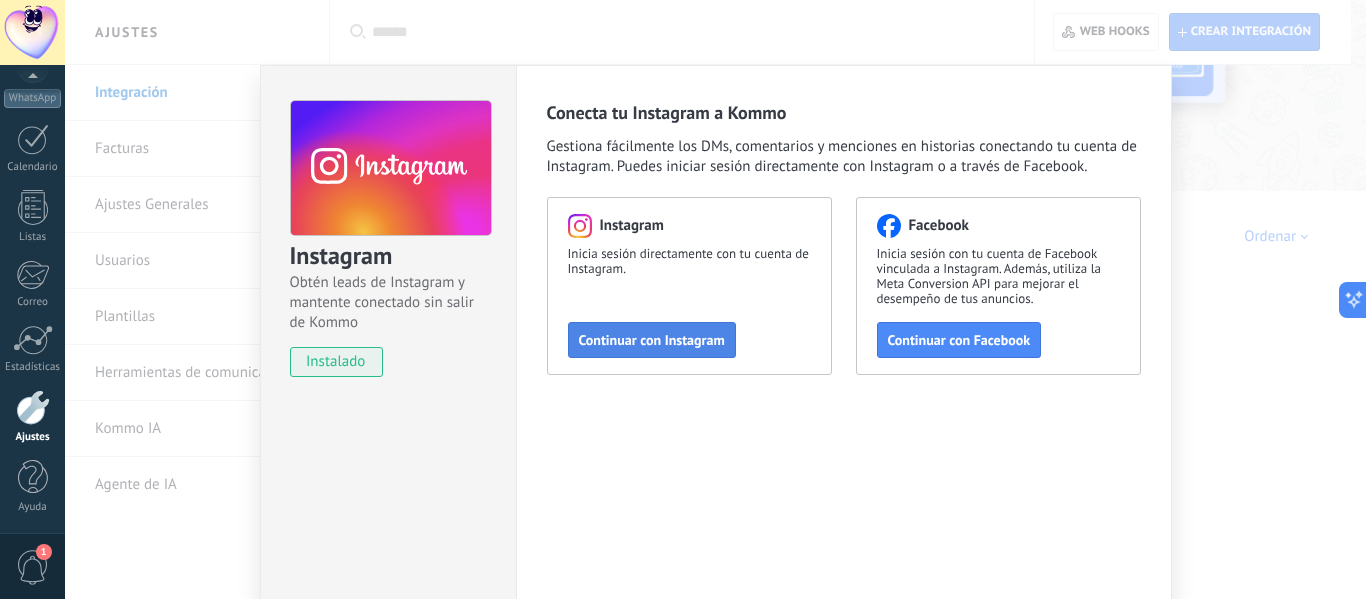 click on "Continuar con Instagram" at bounding box center [652, 340] 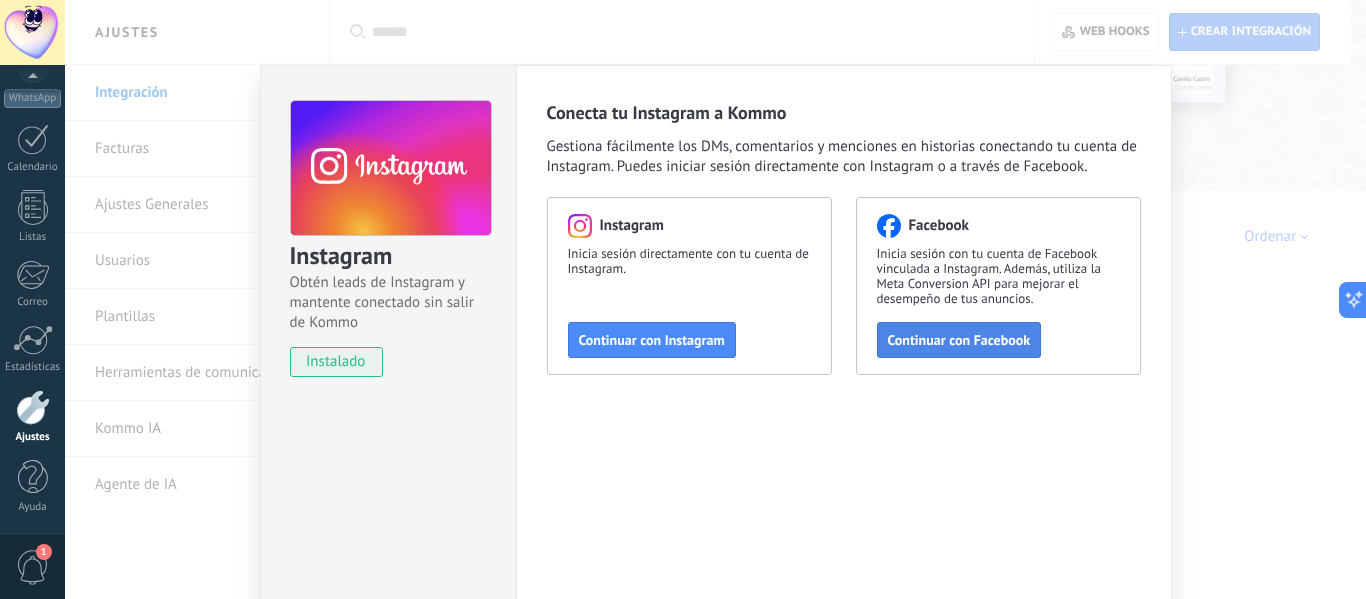 click on "Continuar con Facebook" at bounding box center [959, 340] 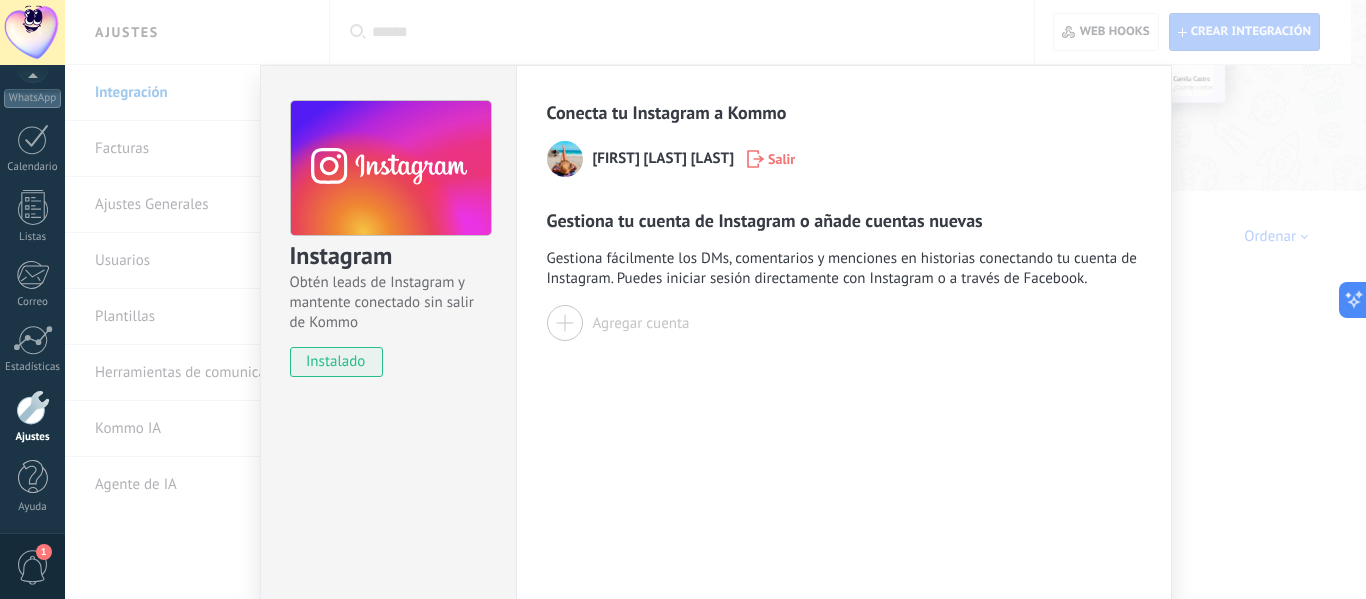 click at bounding box center (565, 323) 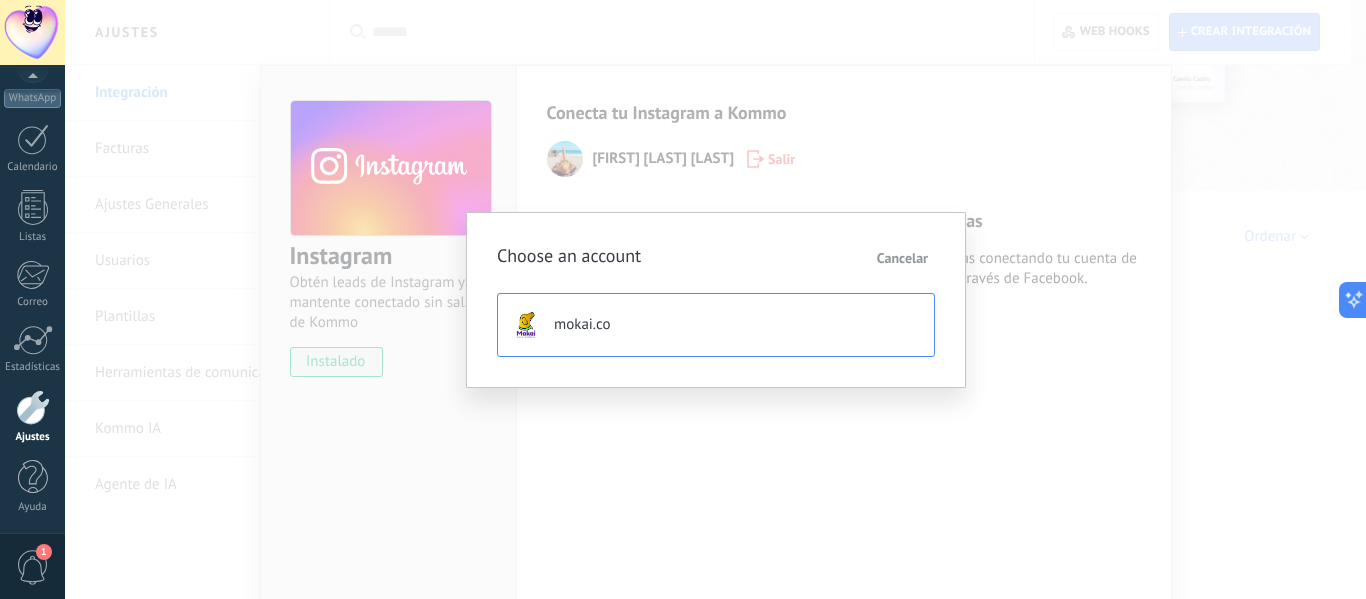 click on "mokai.co" at bounding box center [716, 325] 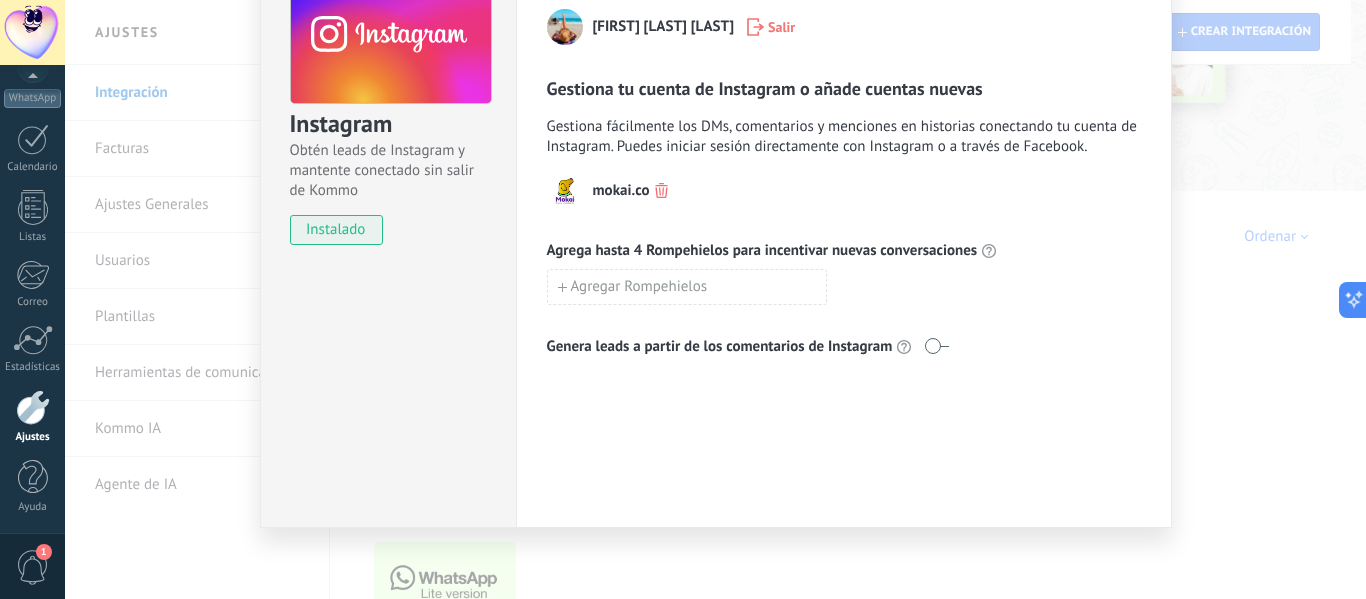 scroll, scrollTop: 136, scrollLeft: 0, axis: vertical 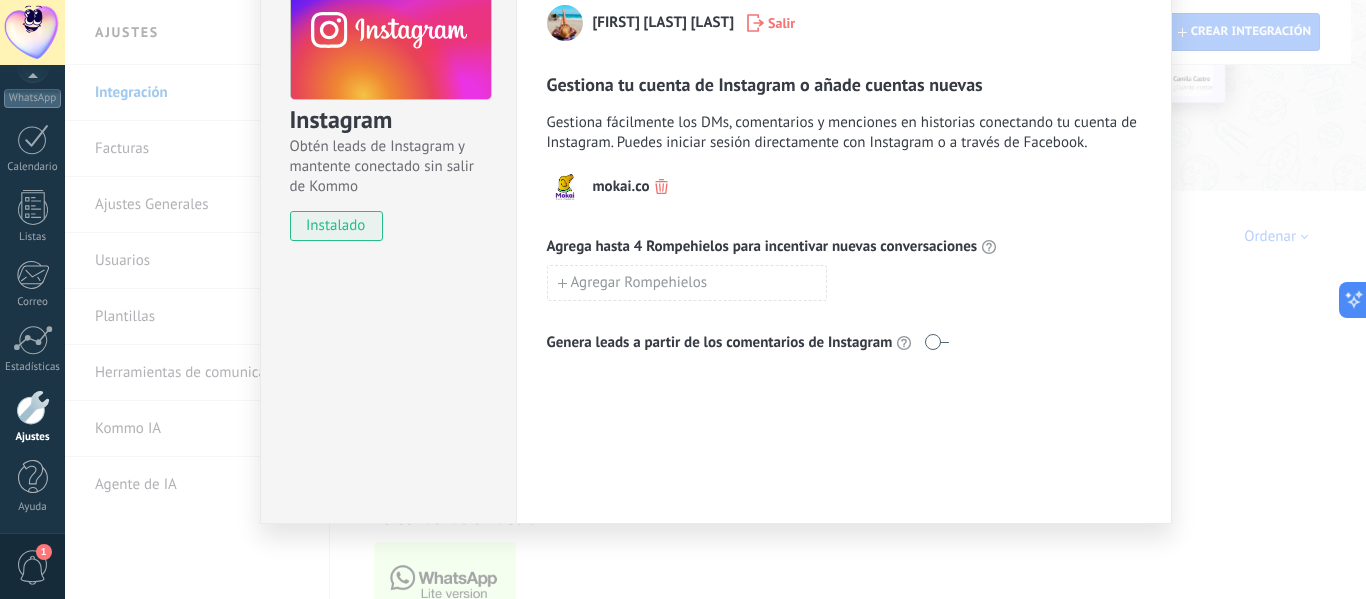 click at bounding box center (936, 342) 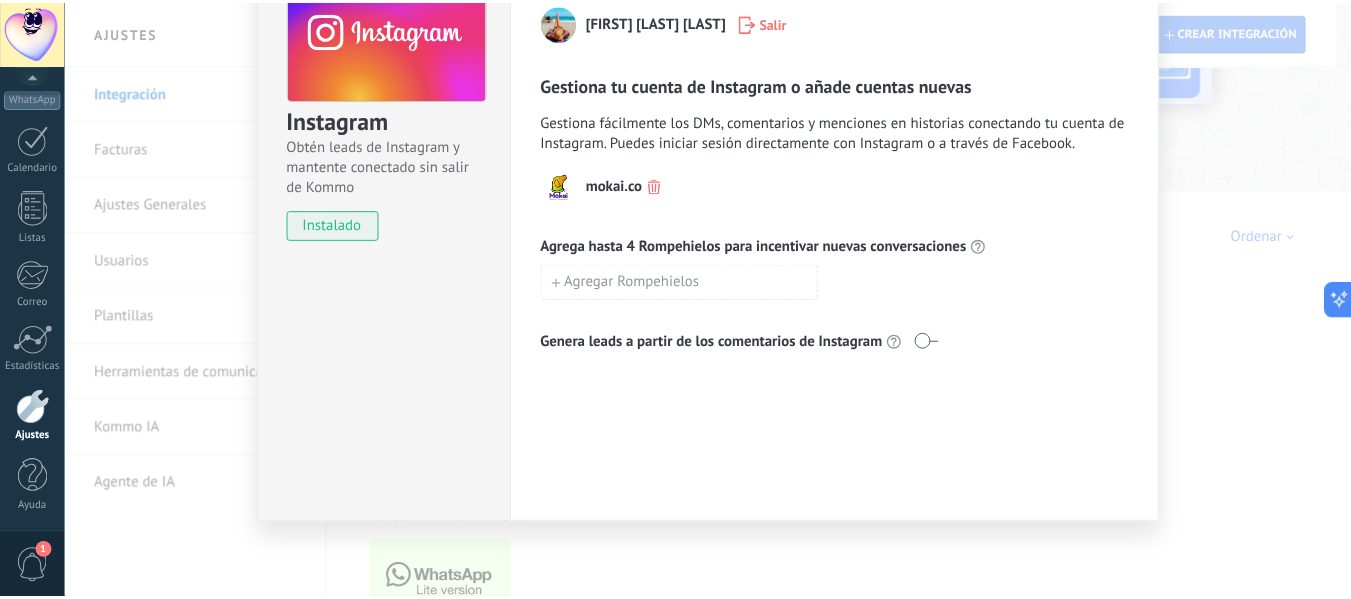 scroll, scrollTop: 0, scrollLeft: 0, axis: both 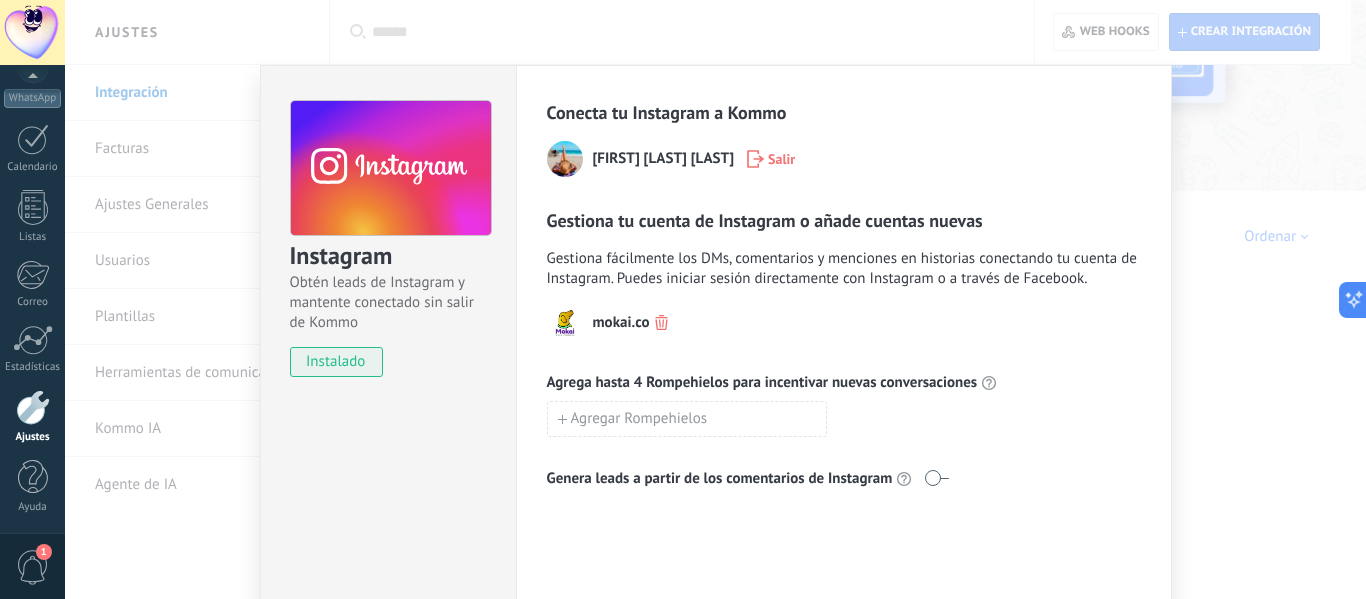 click on "Instagram Obtén leads de Instagram y mantente conectado sin salir de Kommo instalado Conecta tu Instagram a Kommo [FIRST] [LAST] Salir Gestiona tu cuenta de Instagram o añade cuentas nuevas Gestiona fácilmente los DMs, comentarios y menciones en historias conectando tu cuenta de Instagram. Puedes iniciar sesión directamente con Instagram o a través de Facebook. example.co Agrega hasta 4 Rompehielos para incentivar nuevas conversaciones Agregar Rompehielos Genera leads a partir de los comentarios de Instagram" at bounding box center [715, 299] 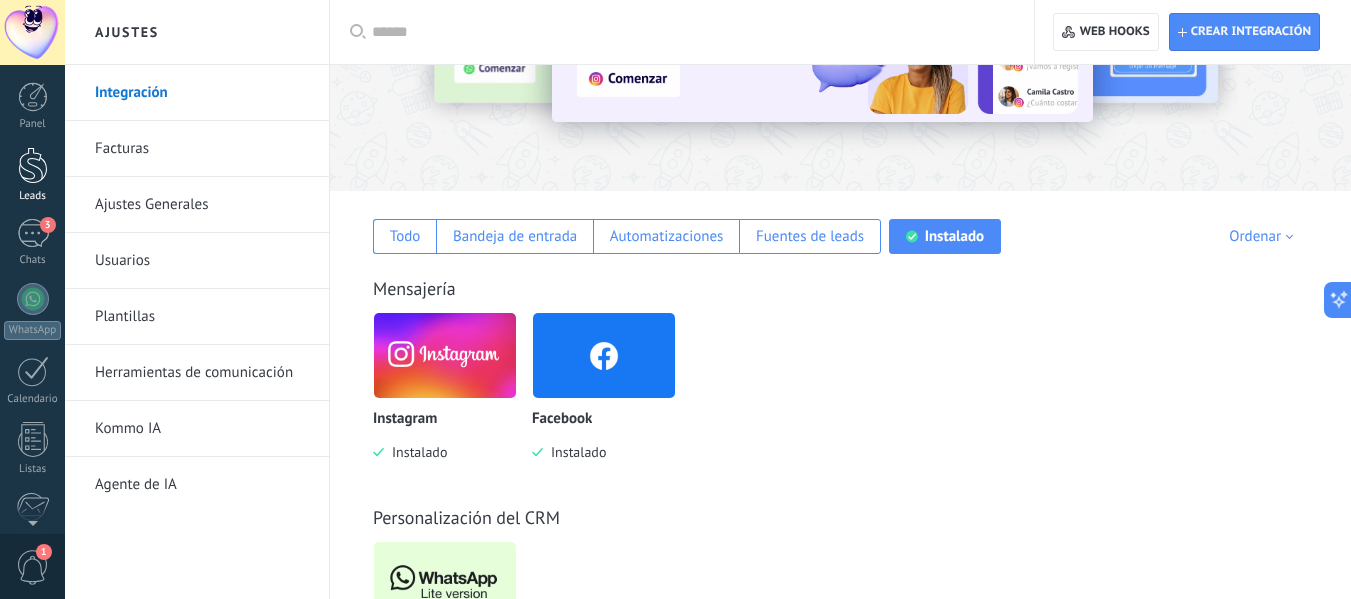 scroll, scrollTop: 0, scrollLeft: 0, axis: both 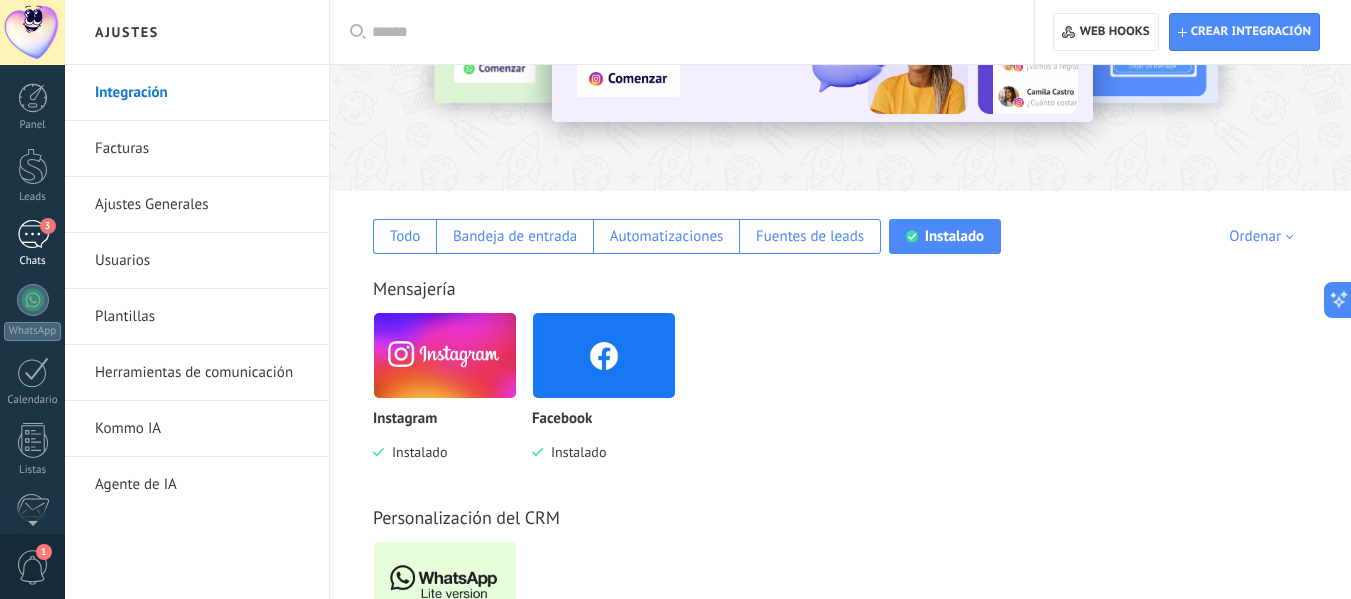 click on "3" at bounding box center (33, 234) 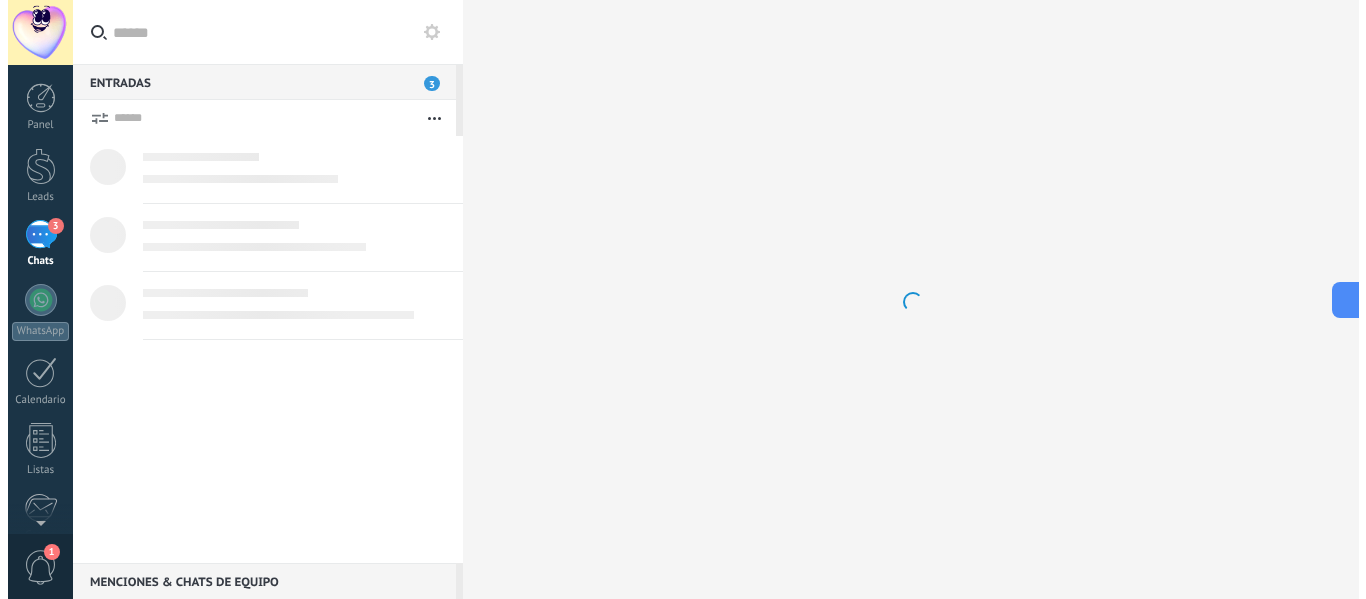 scroll, scrollTop: 0, scrollLeft: 0, axis: both 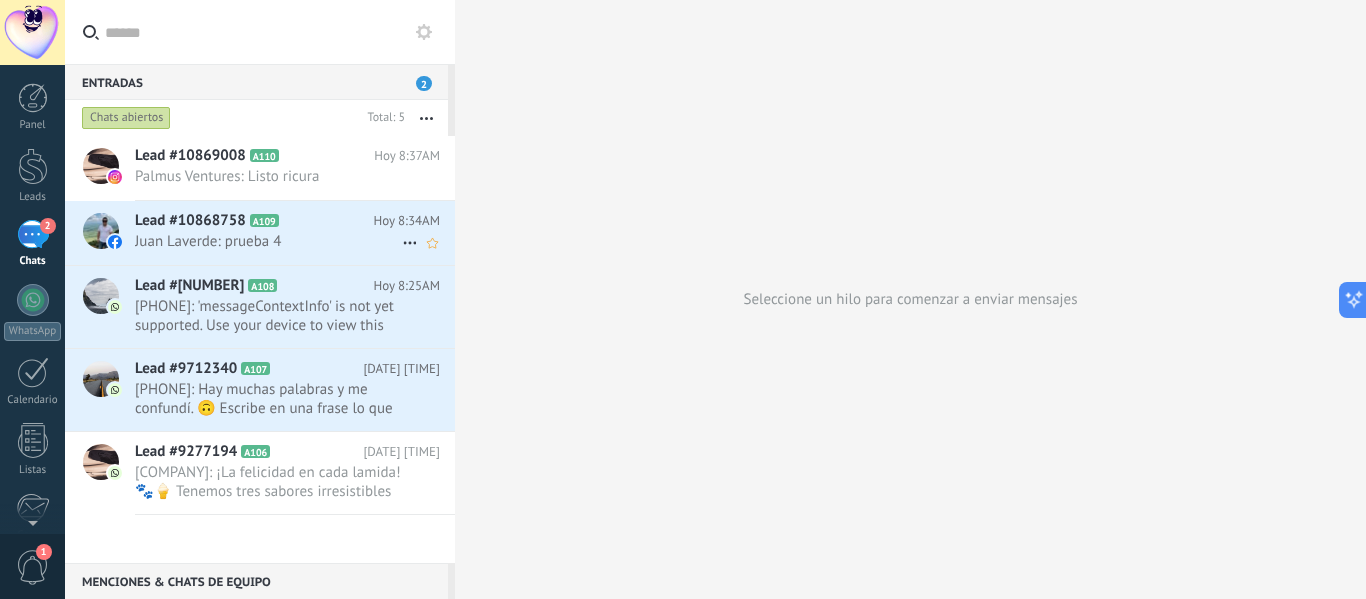 click on "Juan Laverde: prueba 4" at bounding box center [268, 241] 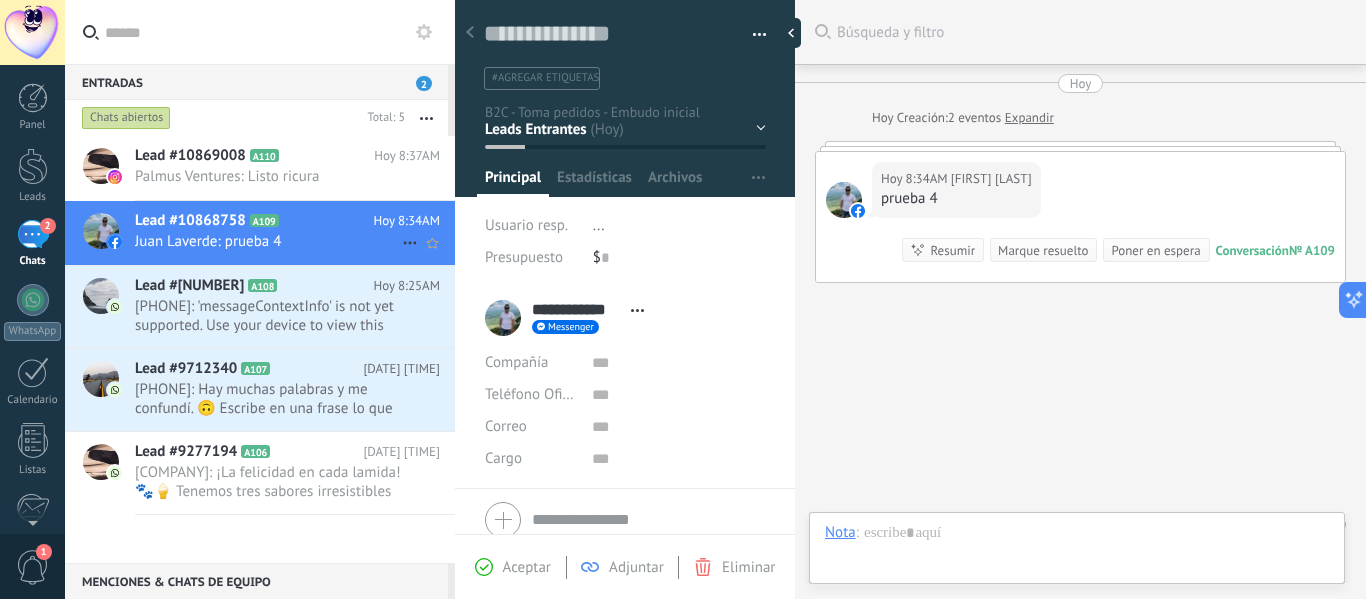 scroll, scrollTop: 33, scrollLeft: 0, axis: vertical 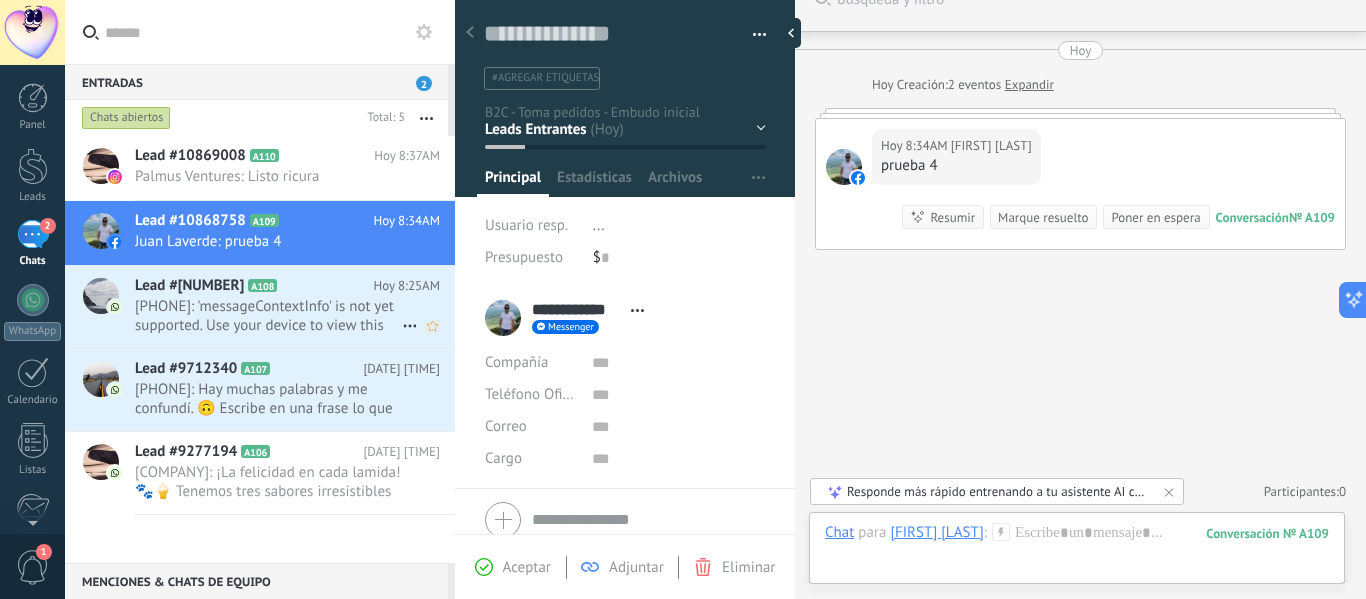 click on "[PHONE]: 'messageContextInfo' is not yet supported. Use your device to view this message." at bounding box center (268, 316) 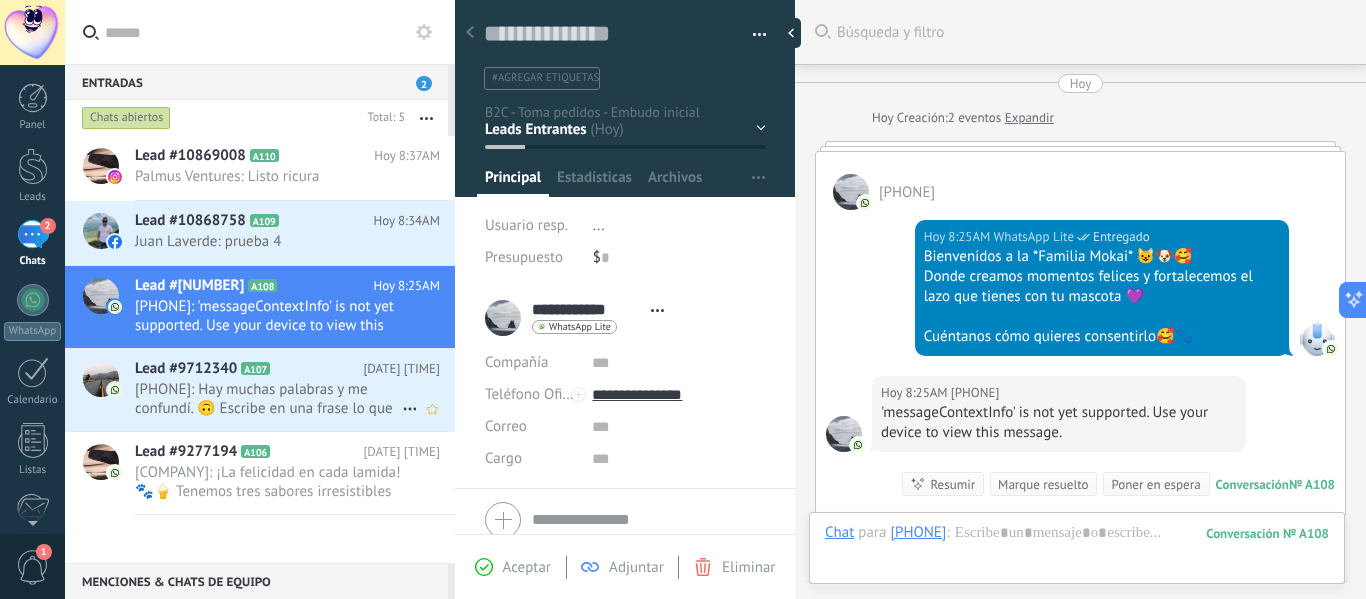 scroll, scrollTop: 30, scrollLeft: 0, axis: vertical 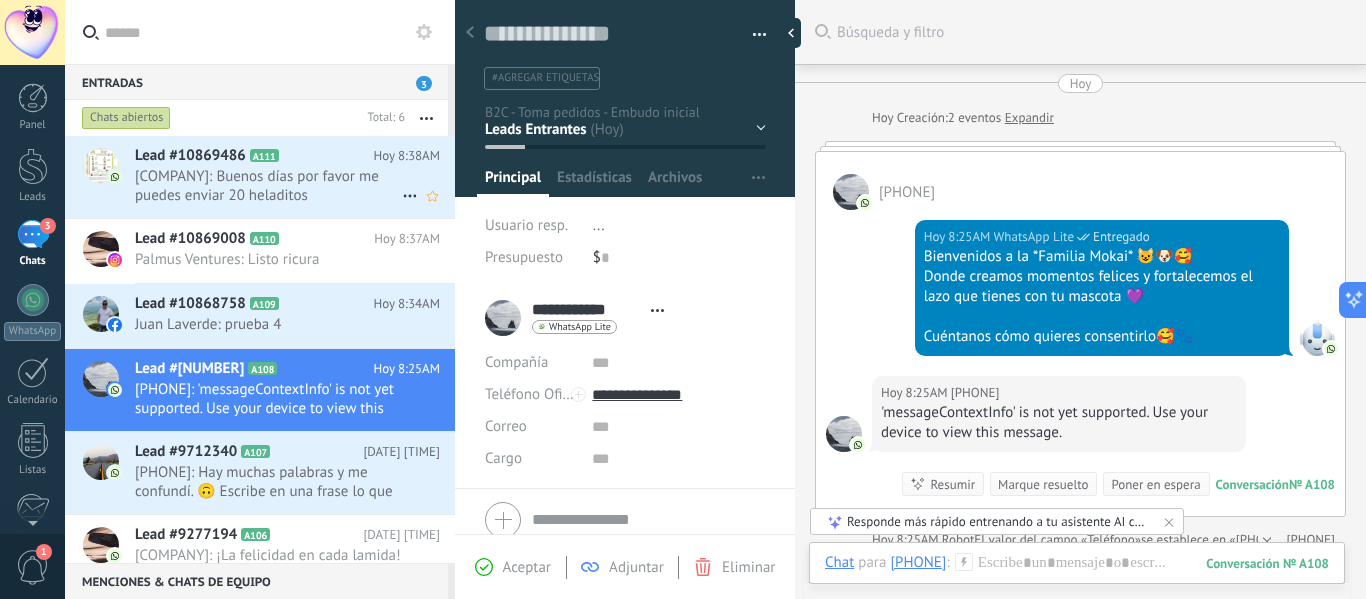 click on "[COMPANY]: Buenos días por favor me puedes enviar 20 heladitos" at bounding box center [268, 186] 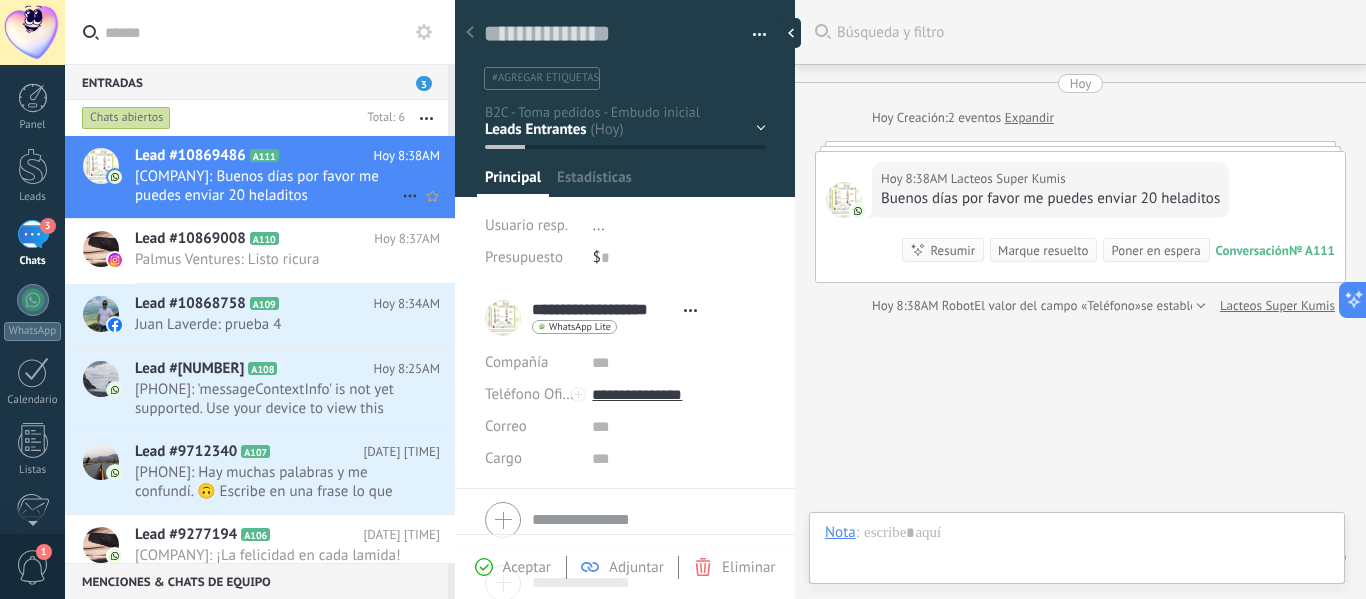 scroll, scrollTop: 30, scrollLeft: 0, axis: vertical 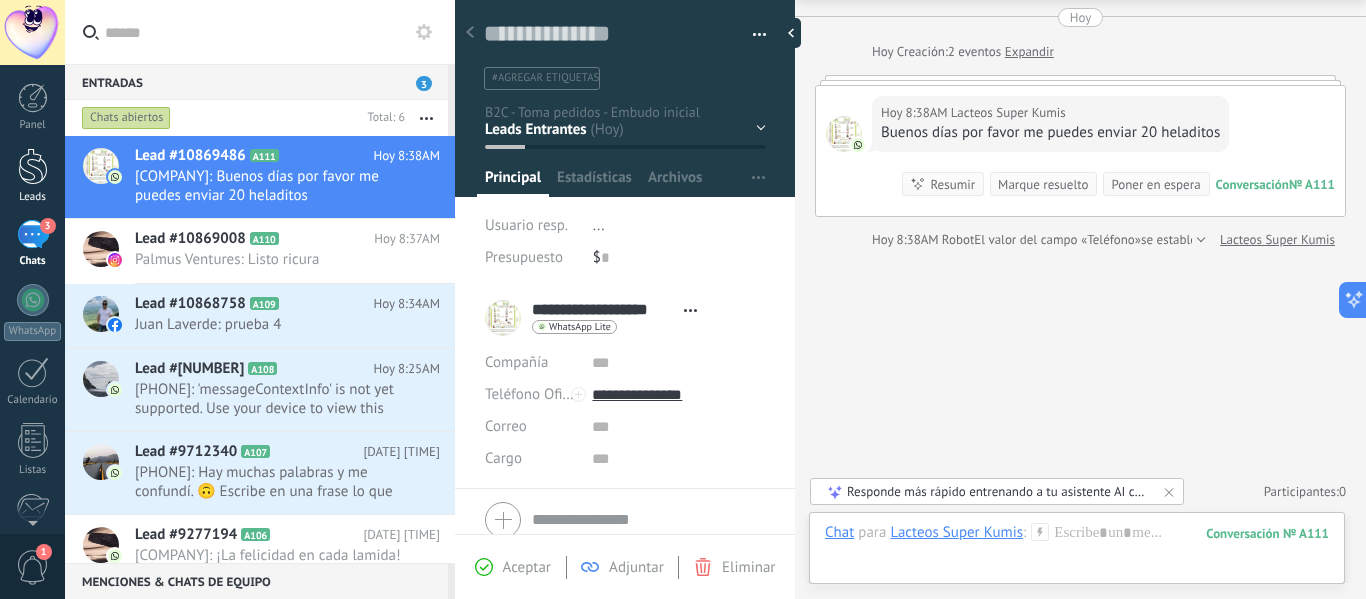 click on "Leads" at bounding box center [32, 176] 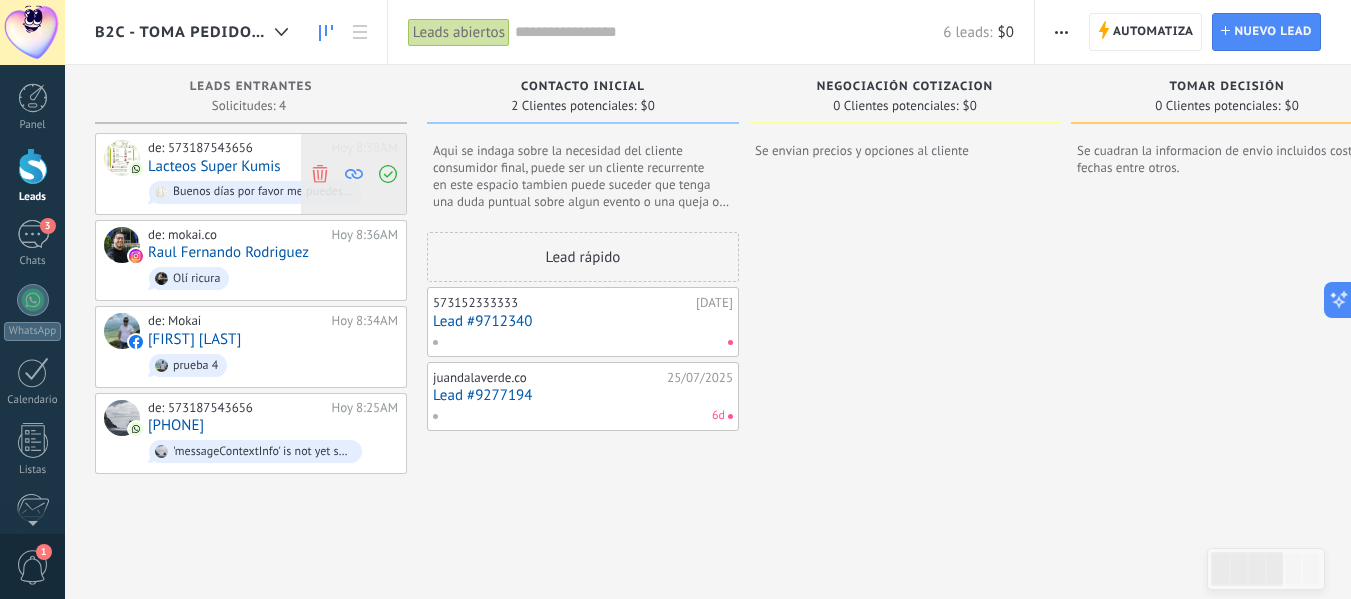 click 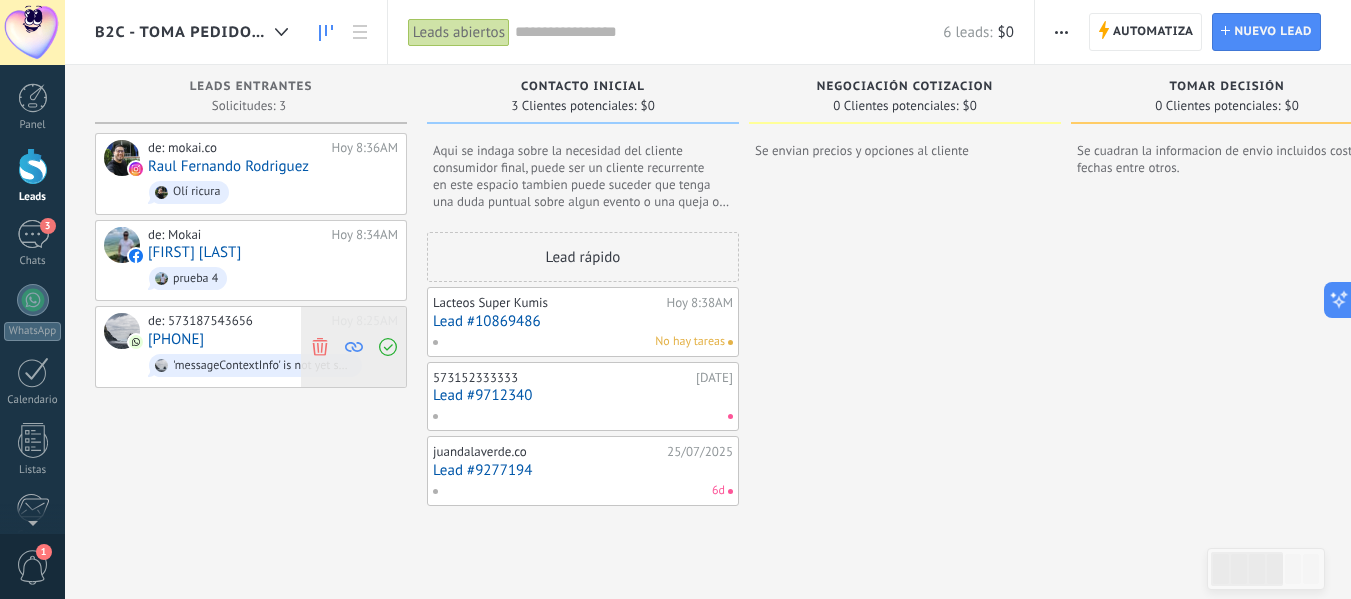 click 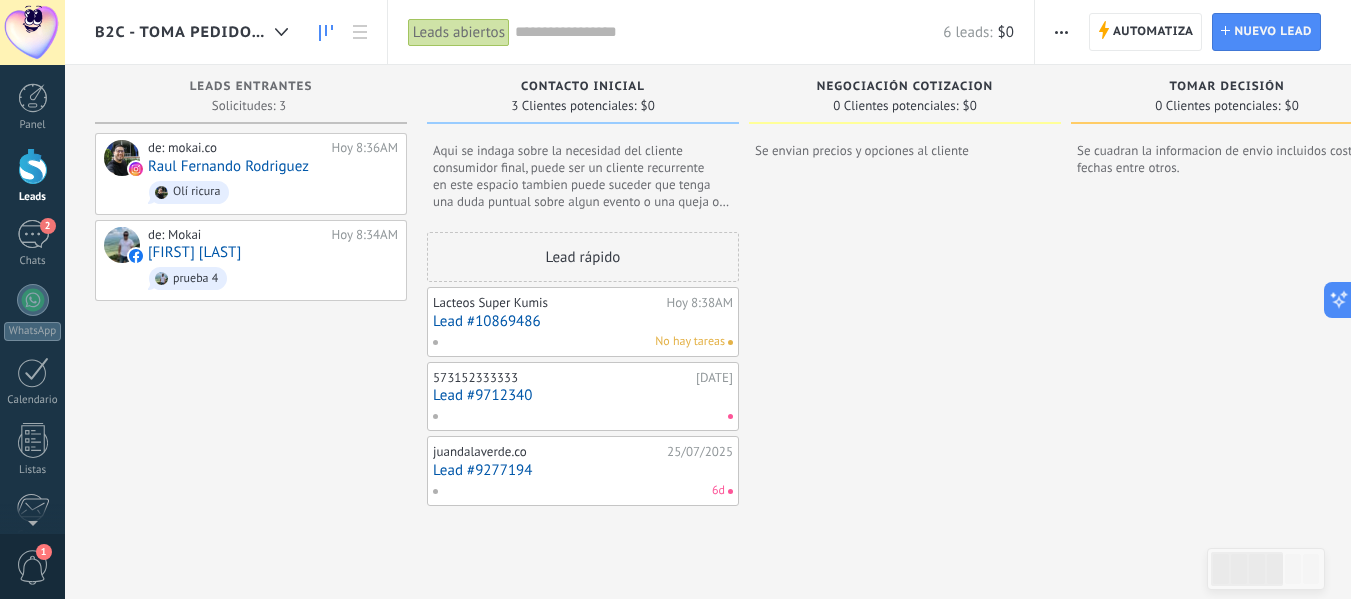 click on "Lead #10869486" at bounding box center [583, 321] 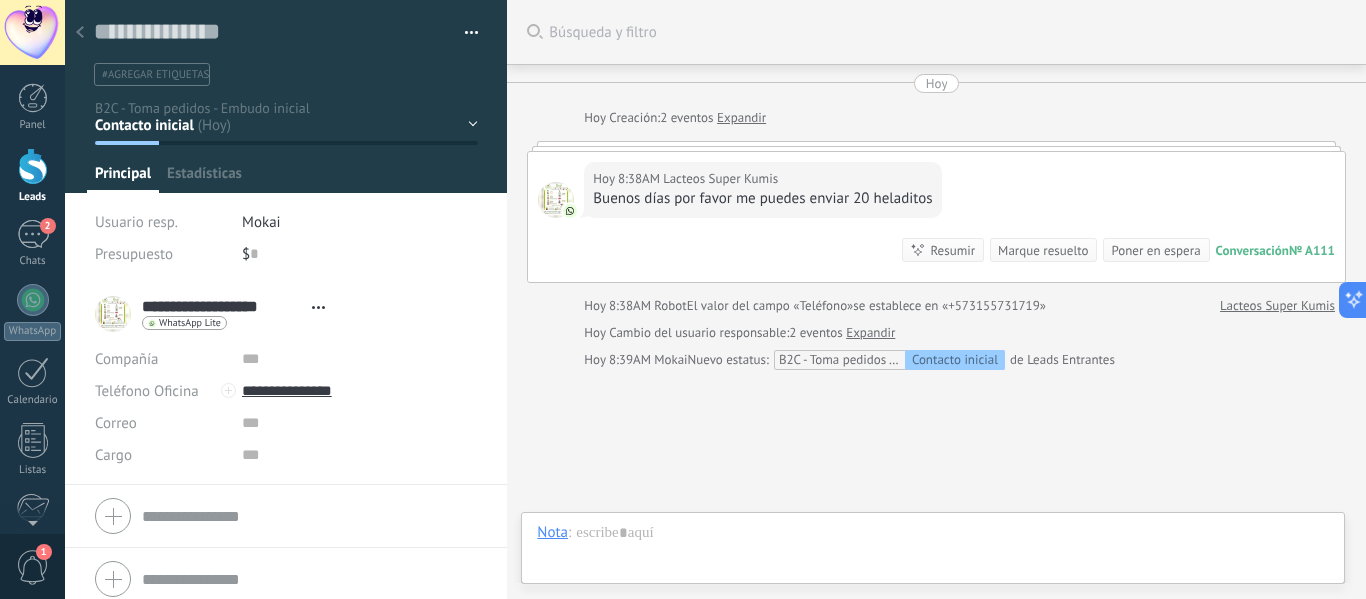 type on "**********" 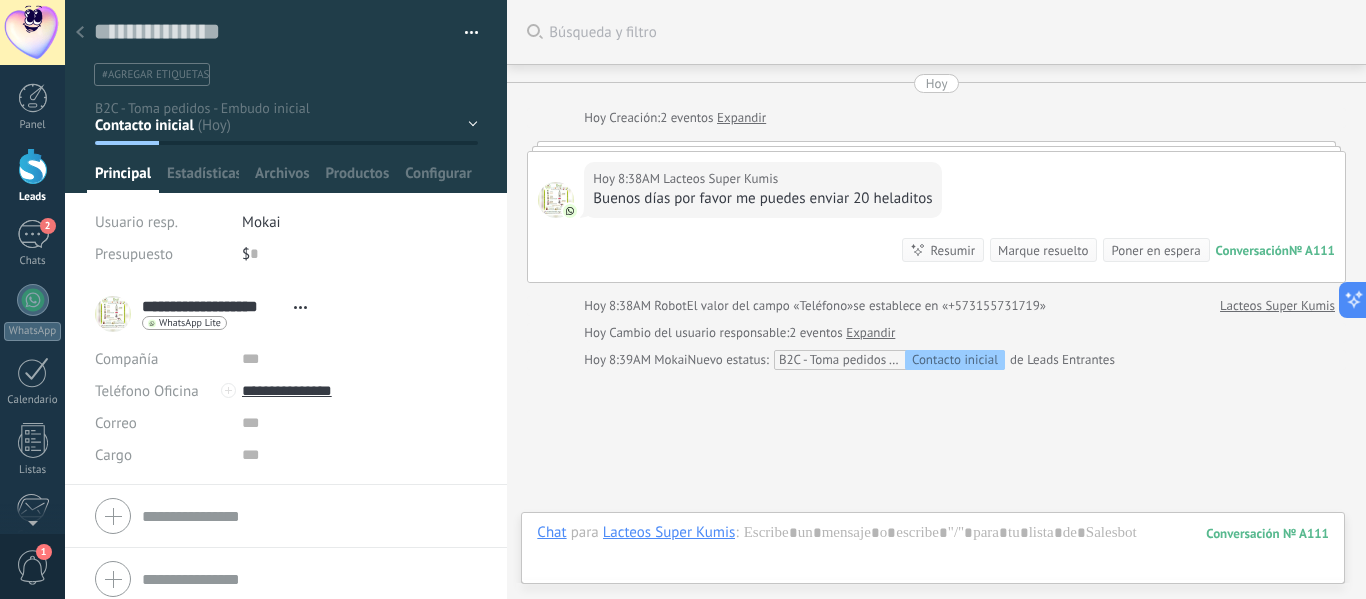 scroll, scrollTop: 120, scrollLeft: 0, axis: vertical 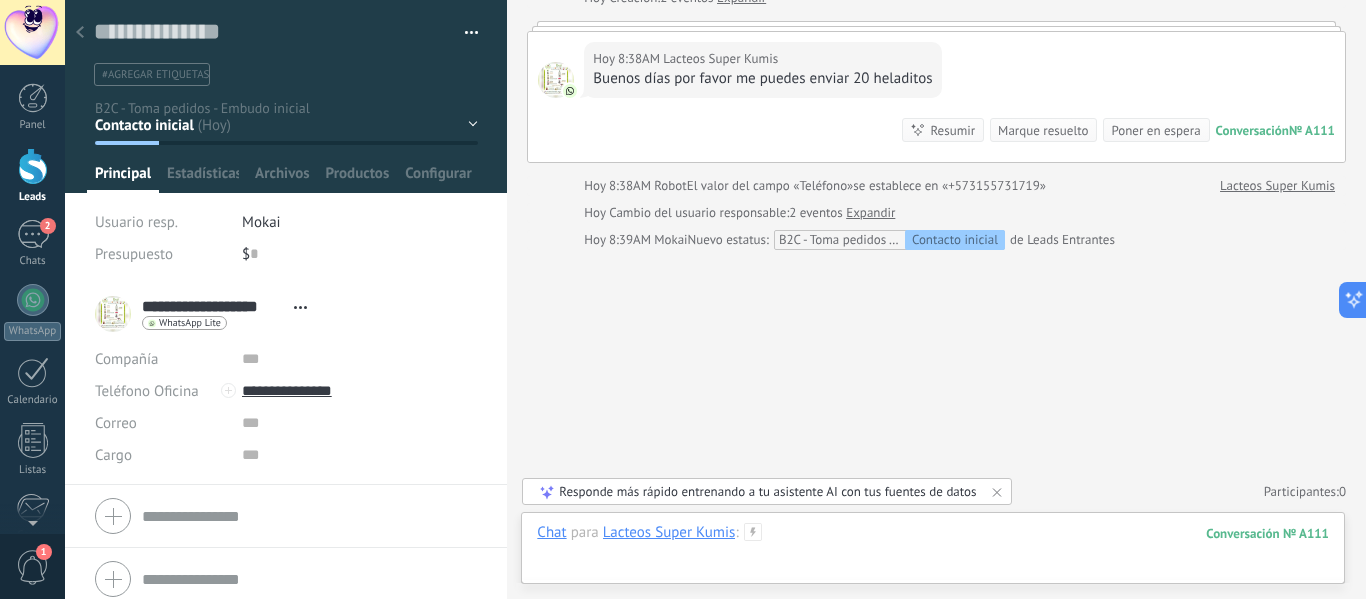 click at bounding box center [933, 553] 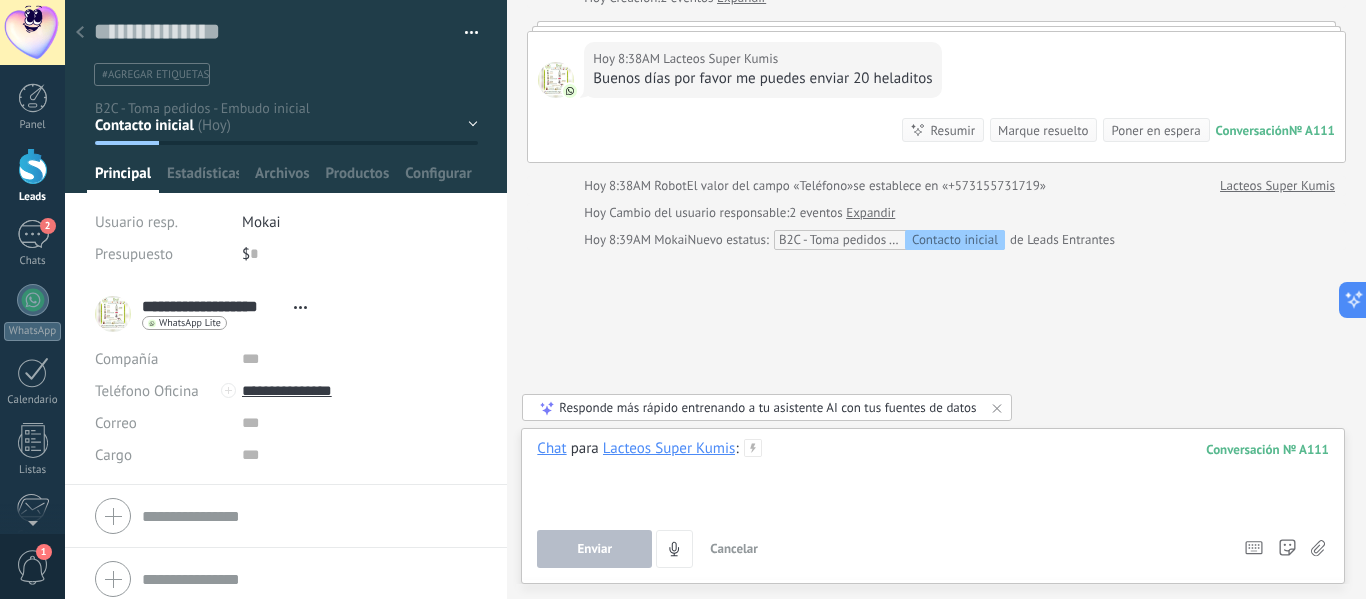type 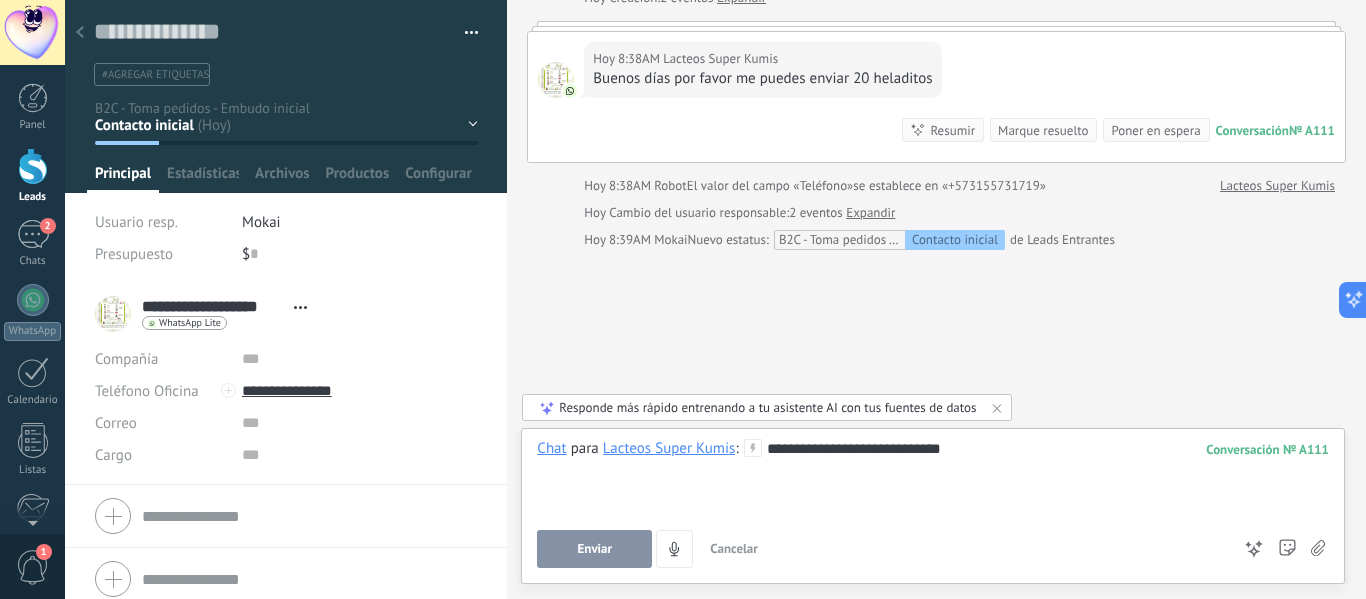 click on "**********" at bounding box center (933, 477) 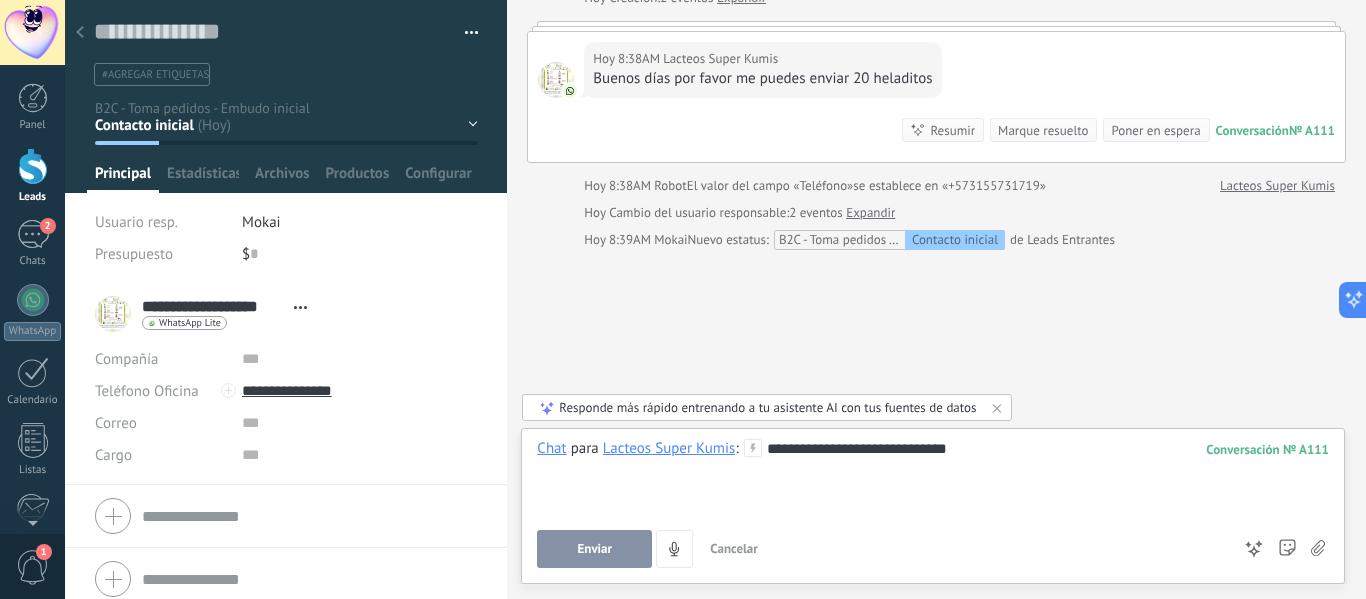 click on "**********" at bounding box center (933, 477) 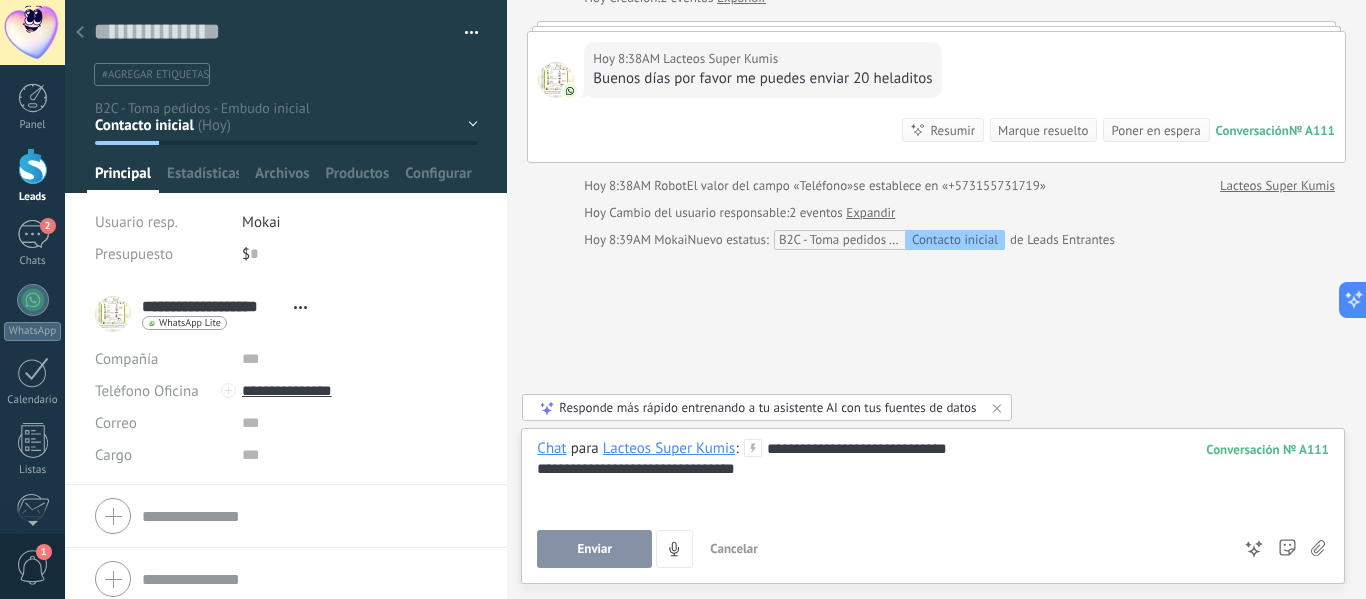 click on "Enviar" at bounding box center [594, 549] 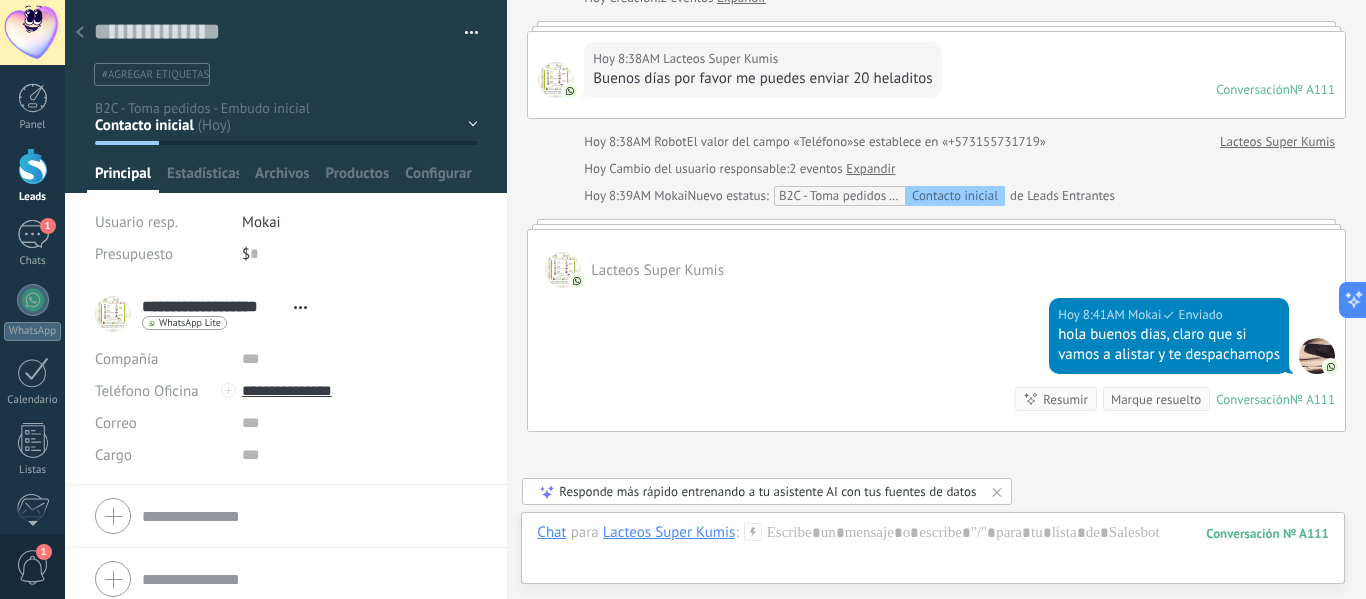 scroll, scrollTop: 63, scrollLeft: 0, axis: vertical 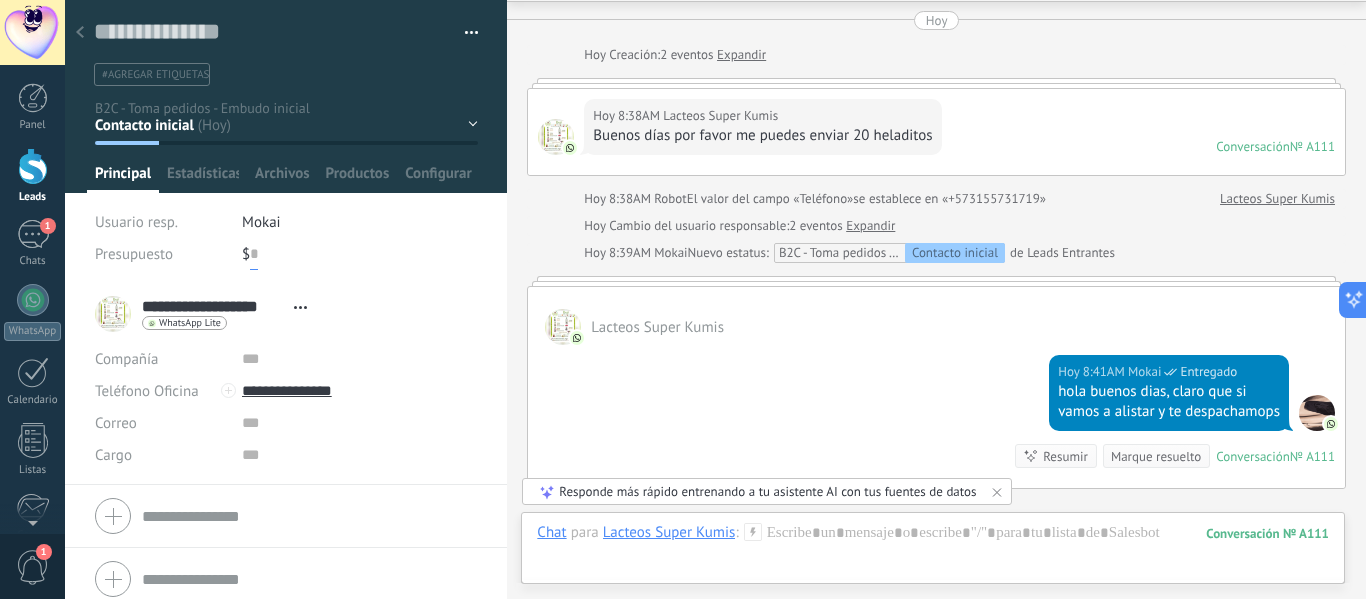 click at bounding box center [254, 254] 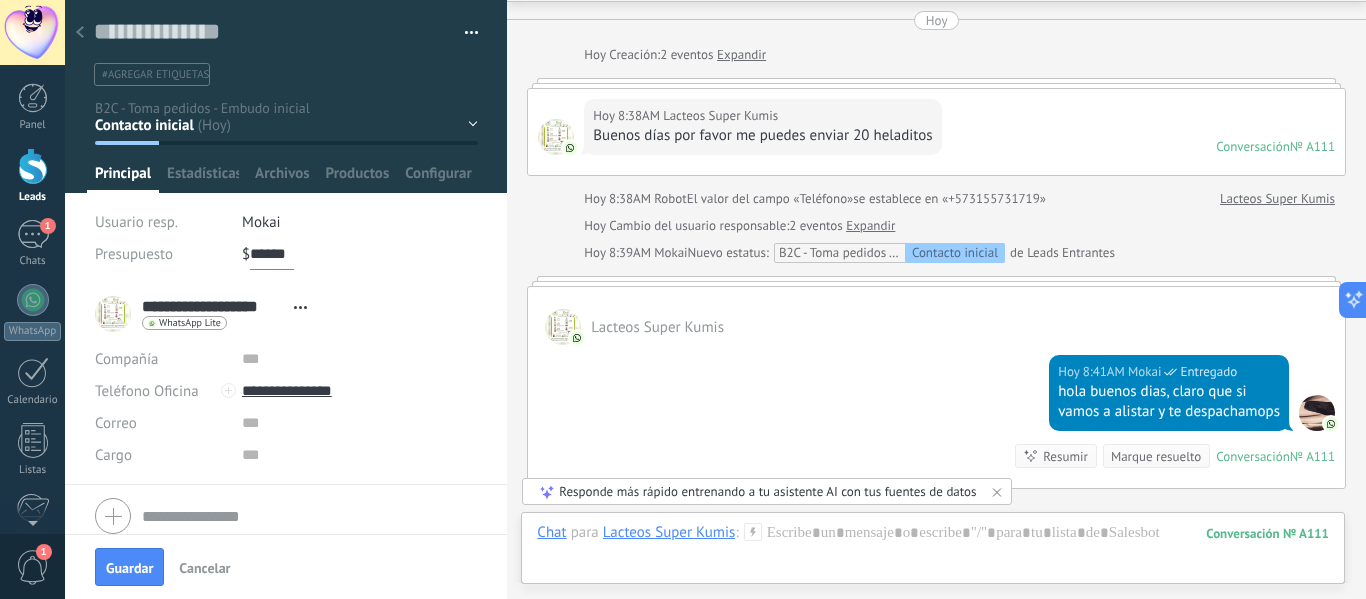 type on "******" 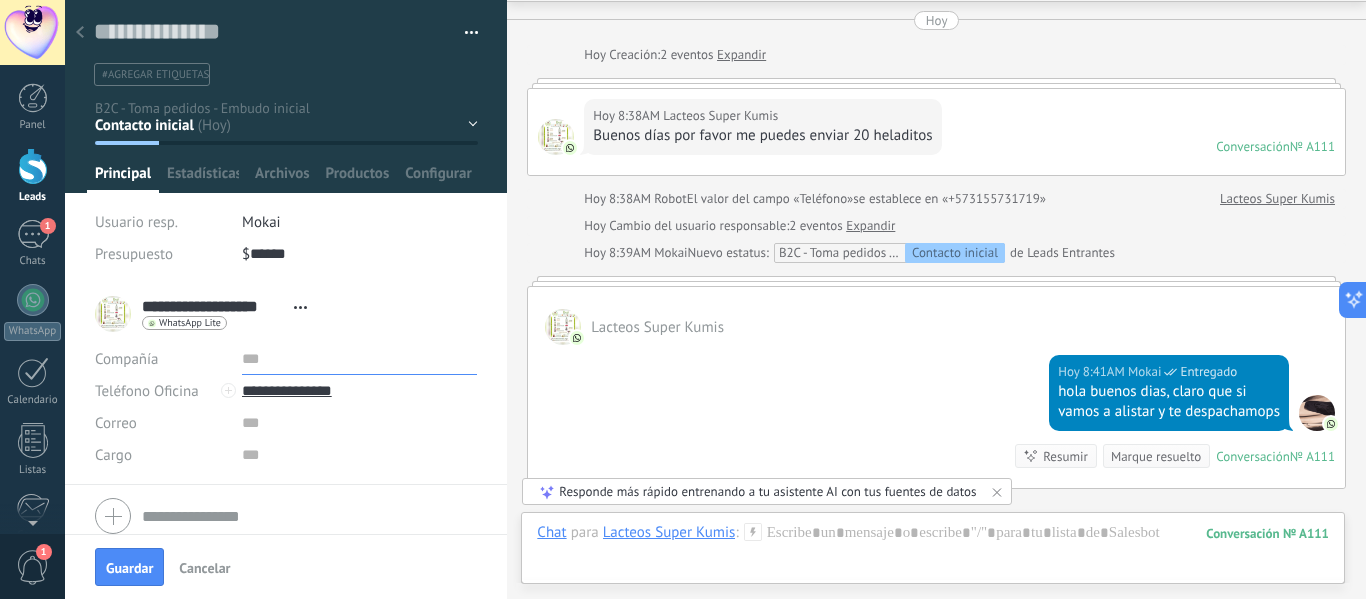 click at bounding box center (360, 359) 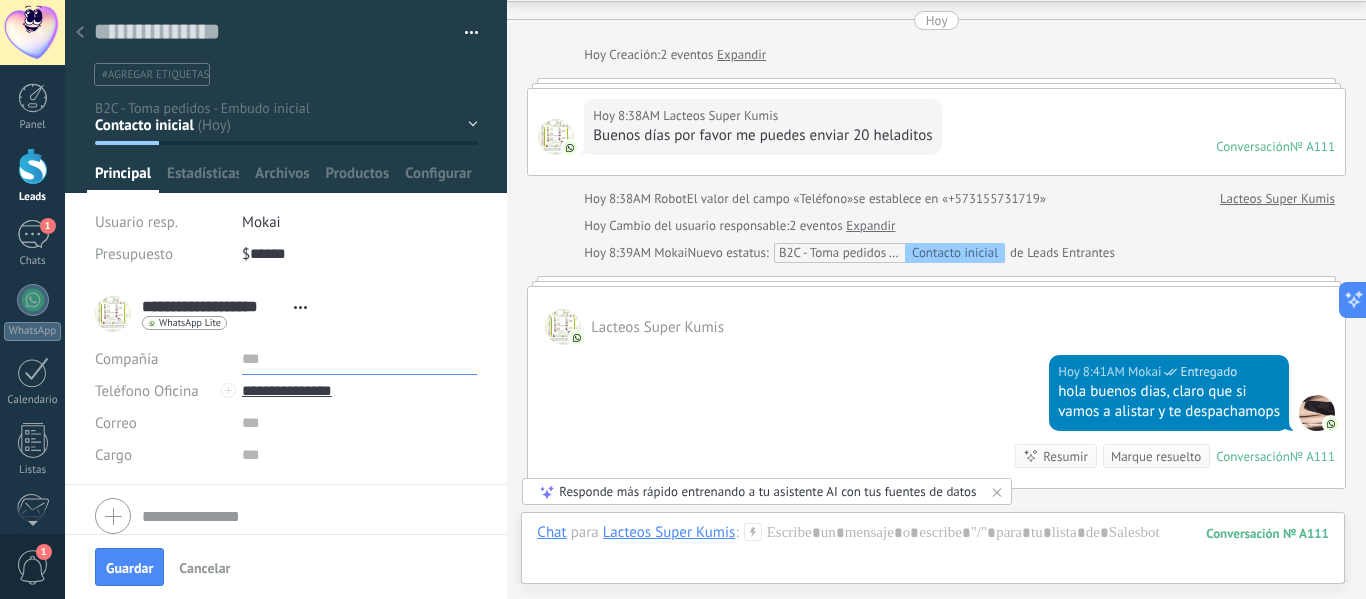 scroll, scrollTop: 77, scrollLeft: 0, axis: vertical 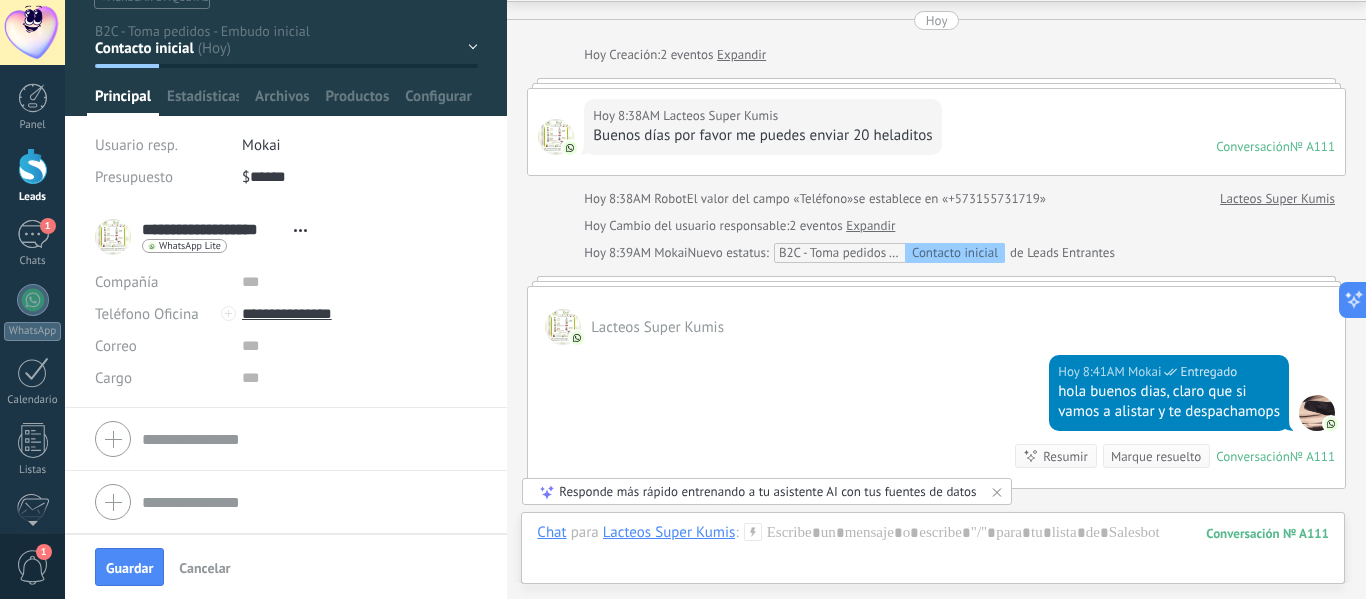click at bounding box center (286, 439) 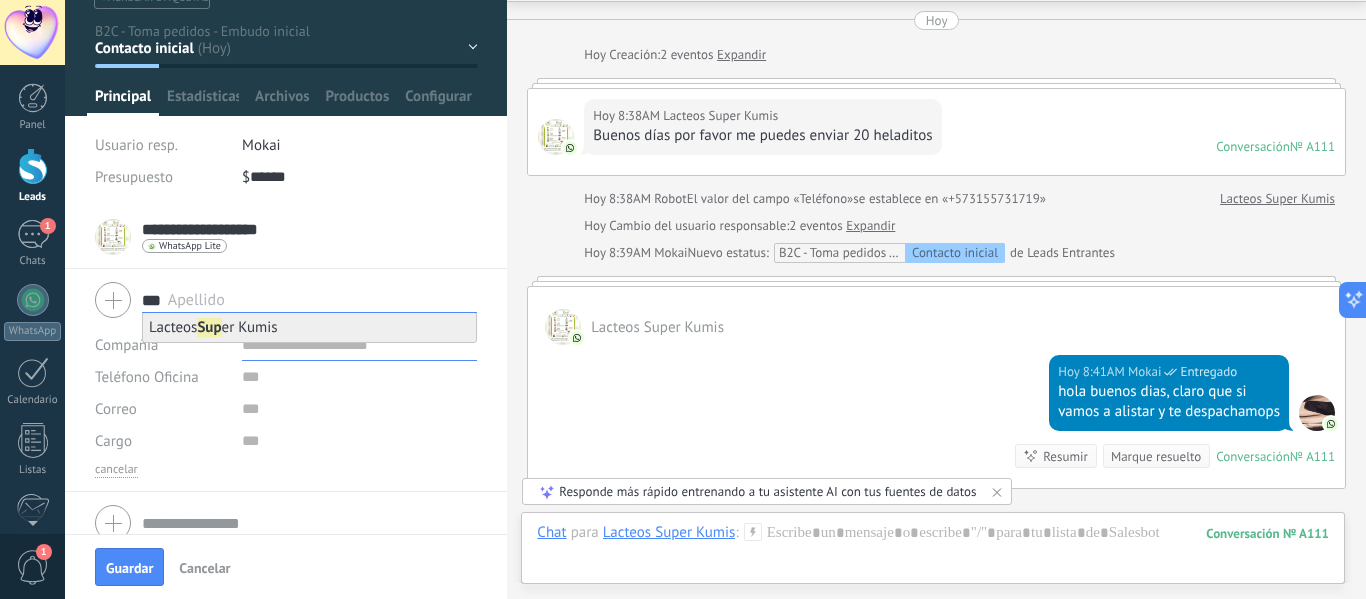 type on "***" 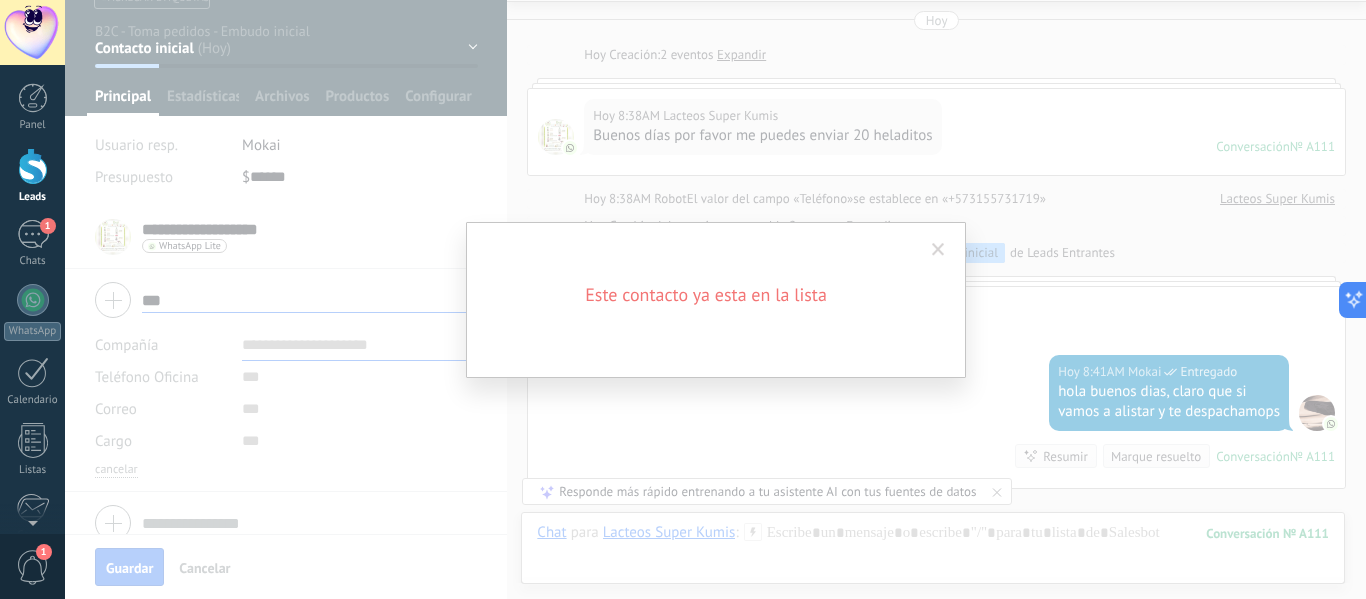 type 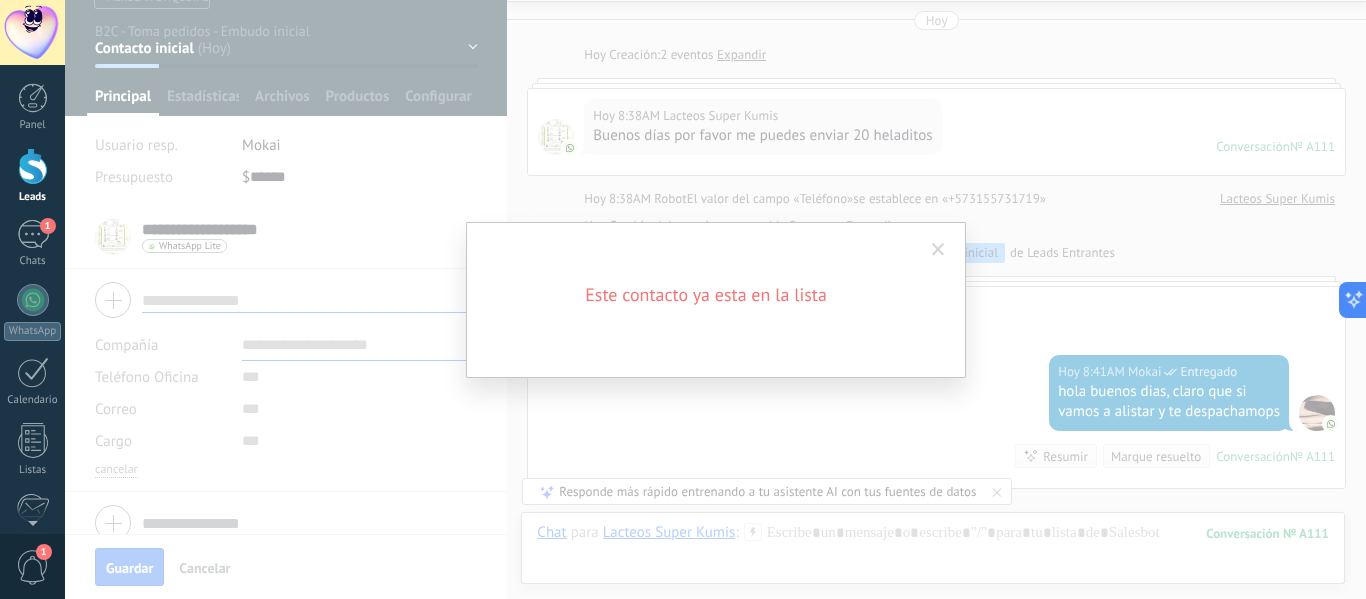 click at bounding box center (938, 250) 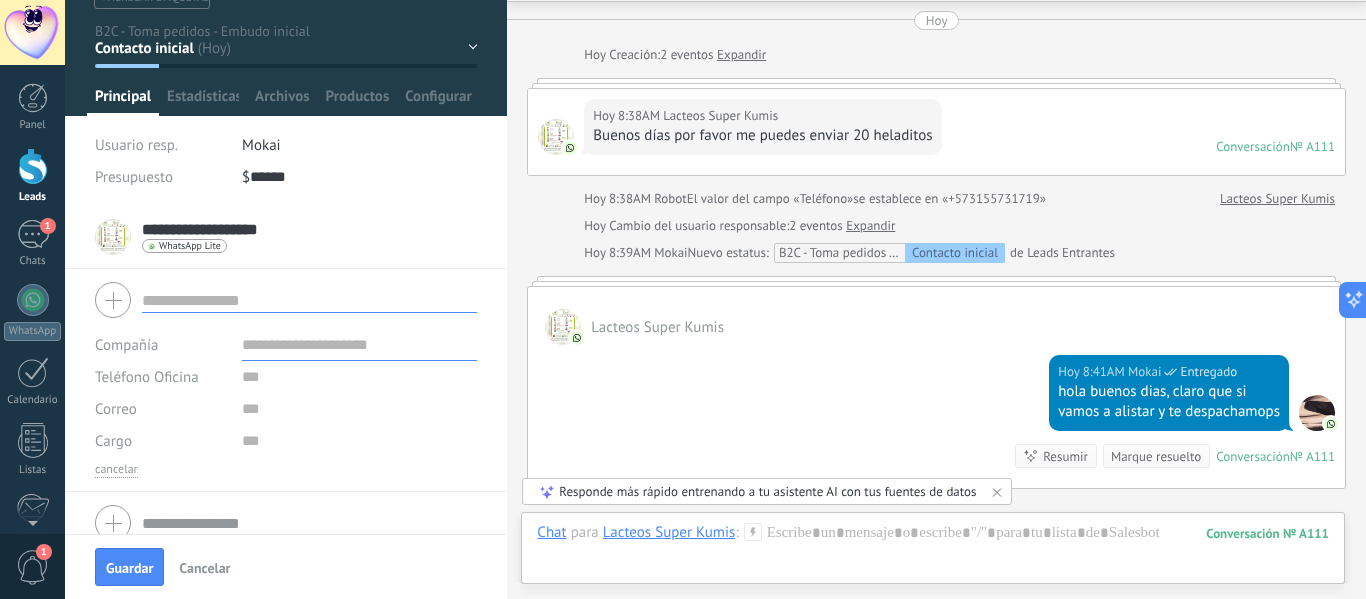 scroll, scrollTop: 0, scrollLeft: 0, axis: both 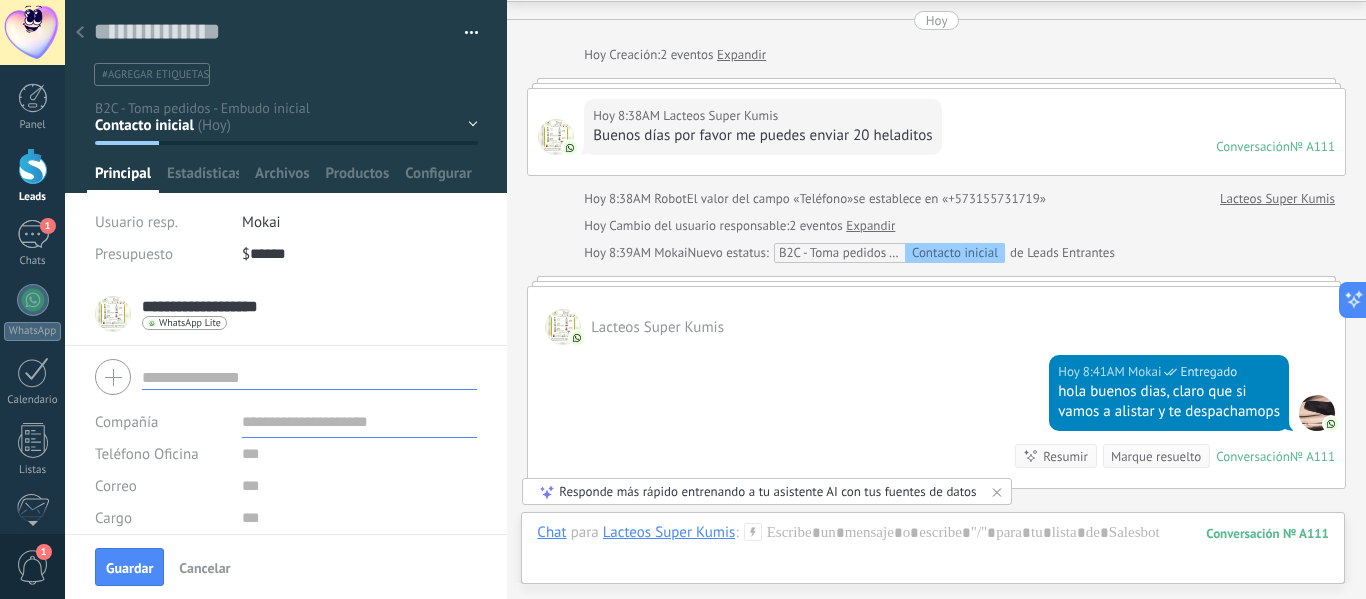 click on "**********" at bounding box center [213, 306] 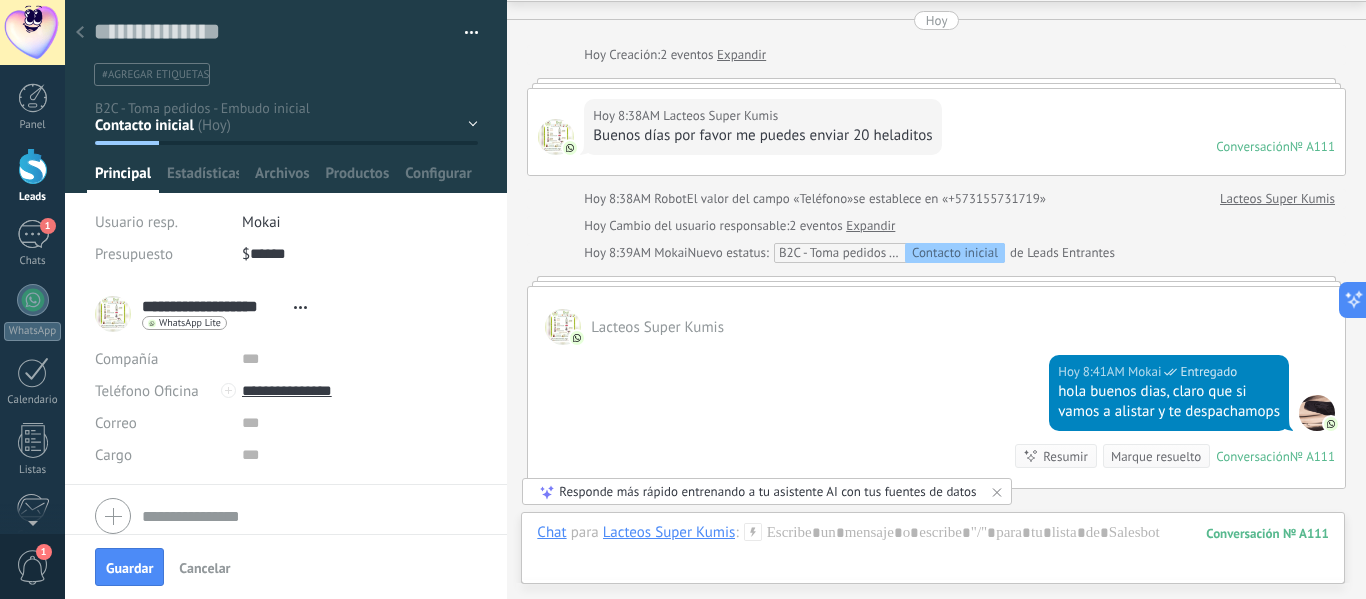 scroll, scrollTop: 77, scrollLeft: 0, axis: vertical 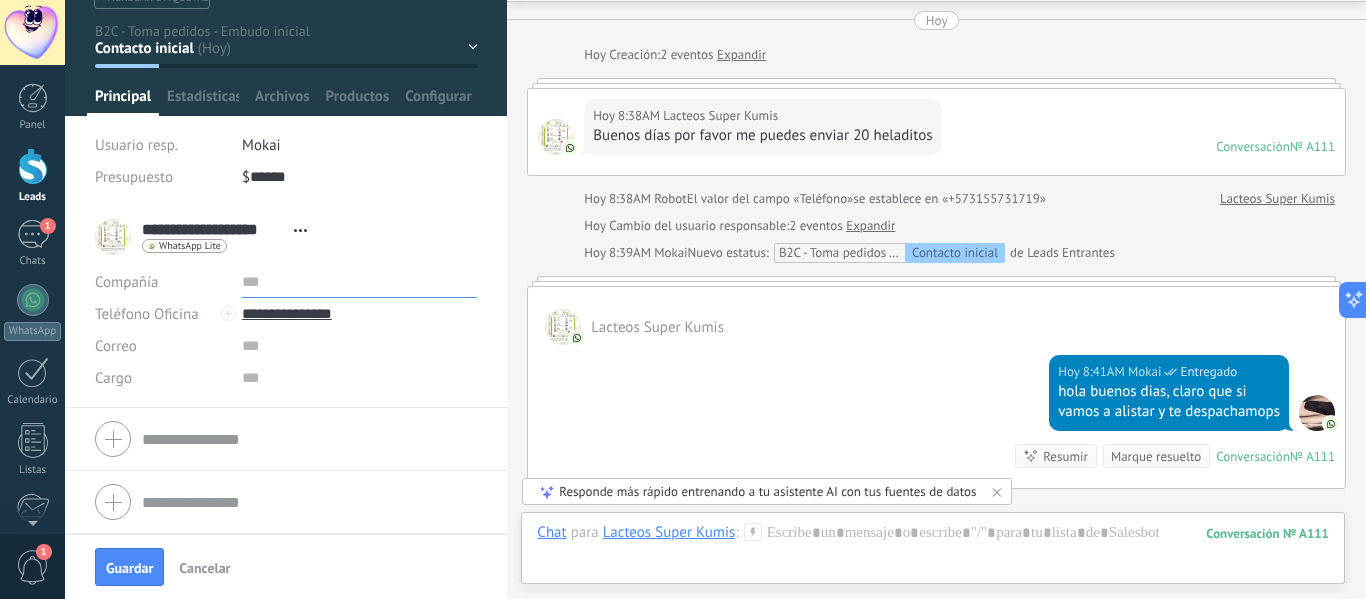click at bounding box center (360, 282) 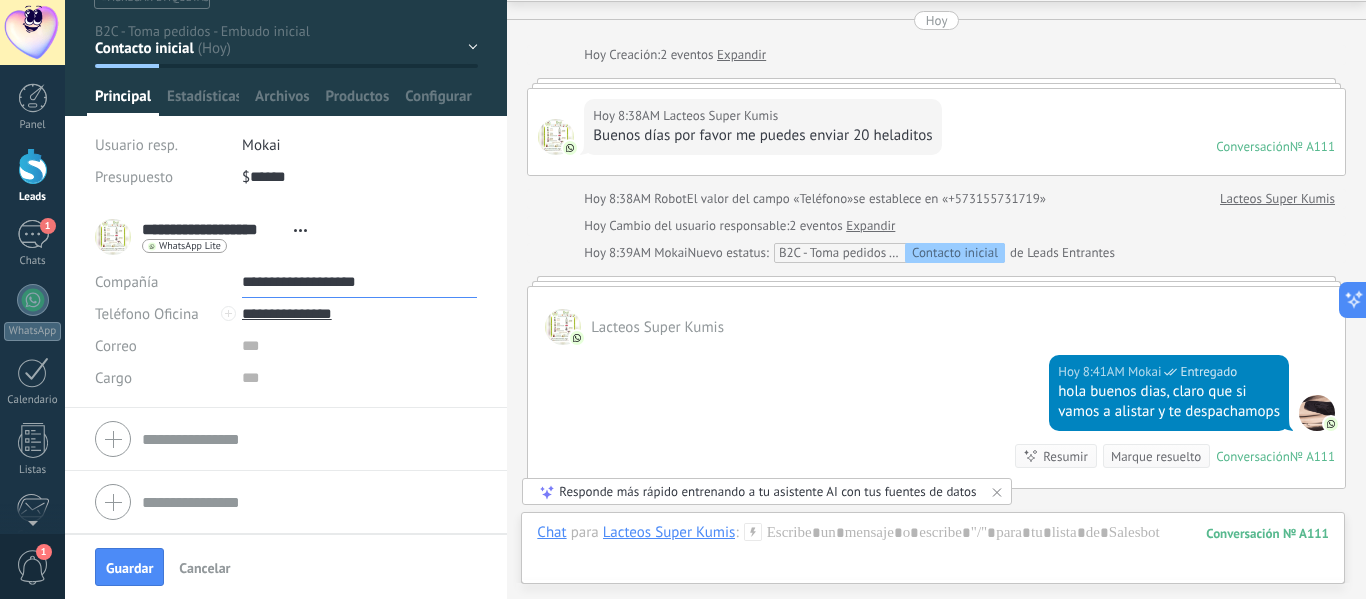 type on "**********" 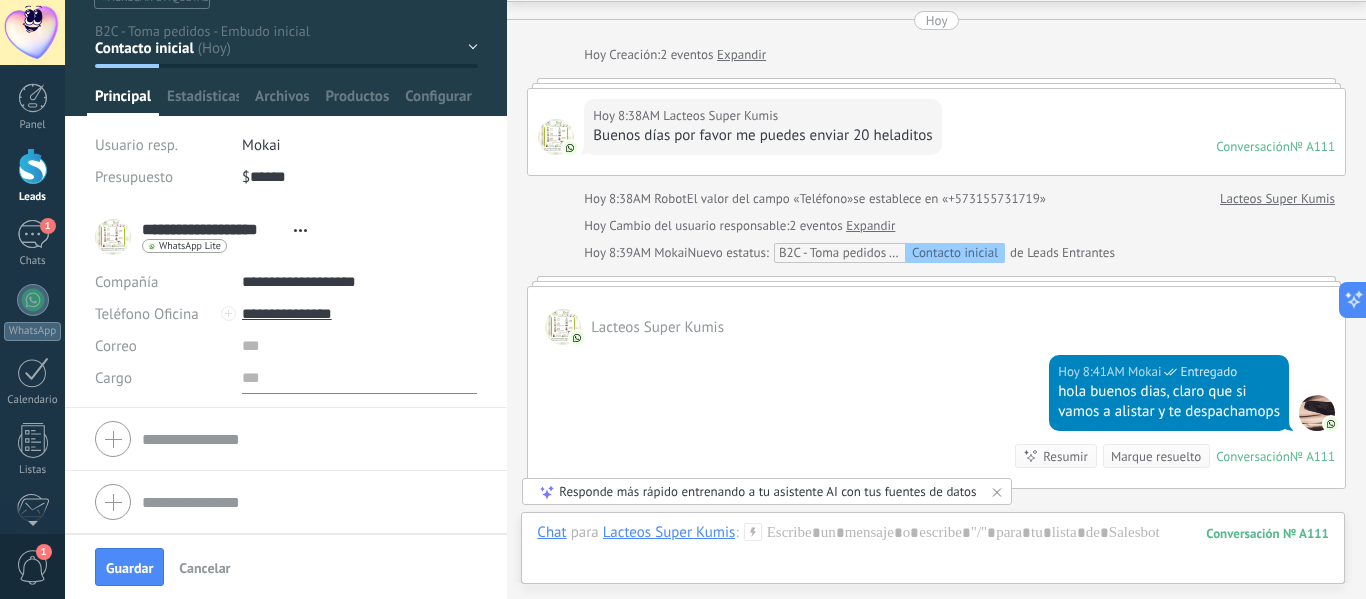 click at bounding box center [360, 378] 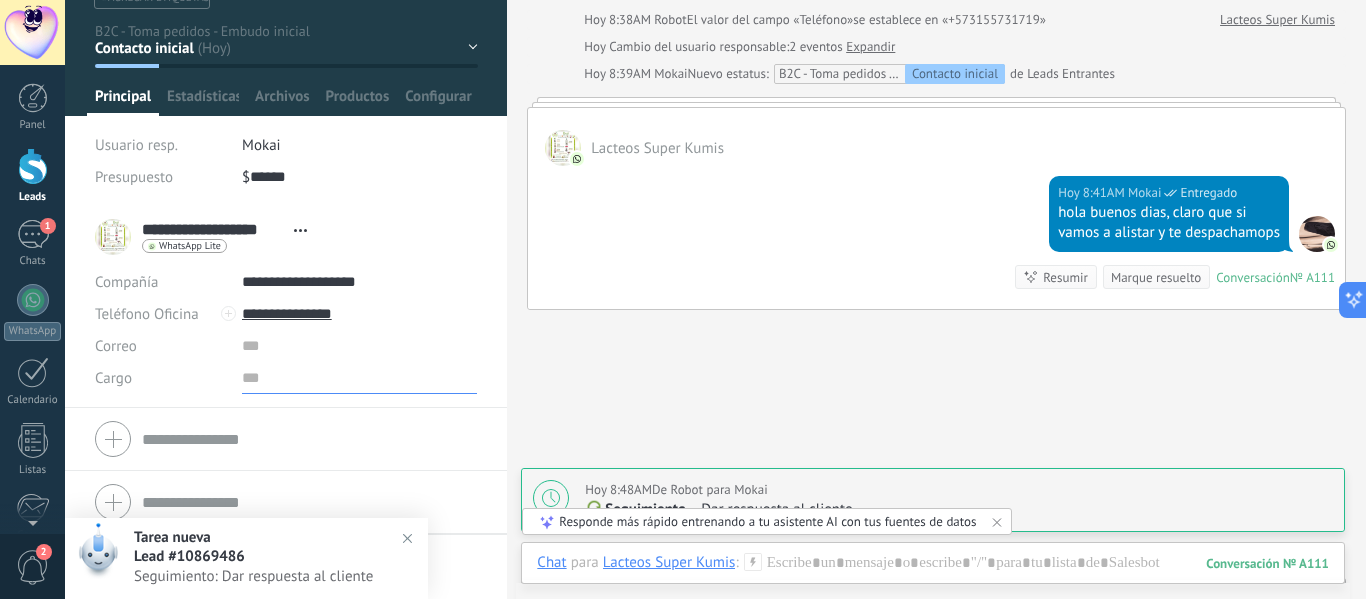scroll, scrollTop: 72, scrollLeft: 0, axis: vertical 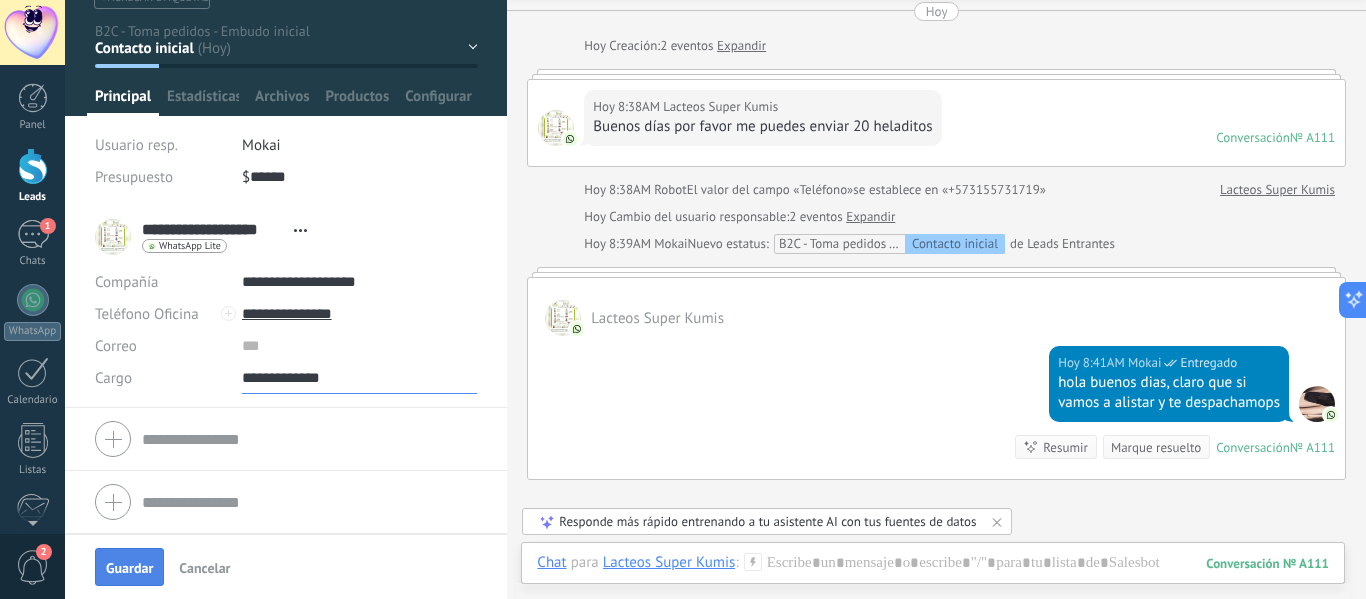type on "**********" 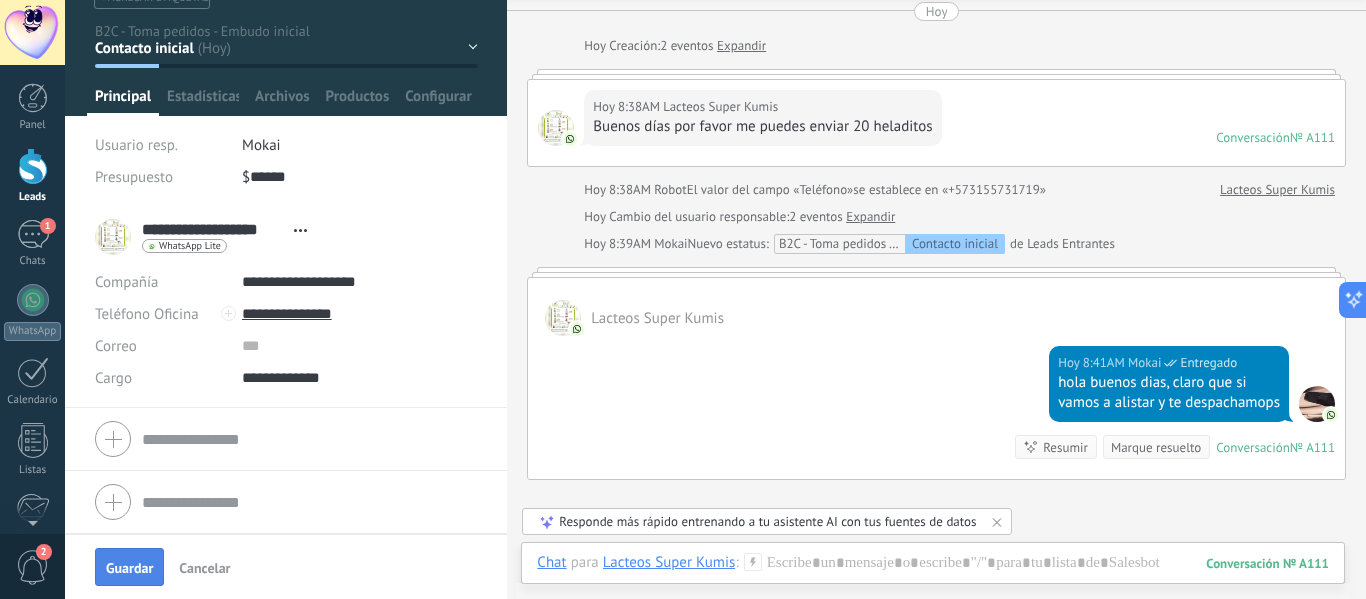 click on "Guardar" at bounding box center [129, 568] 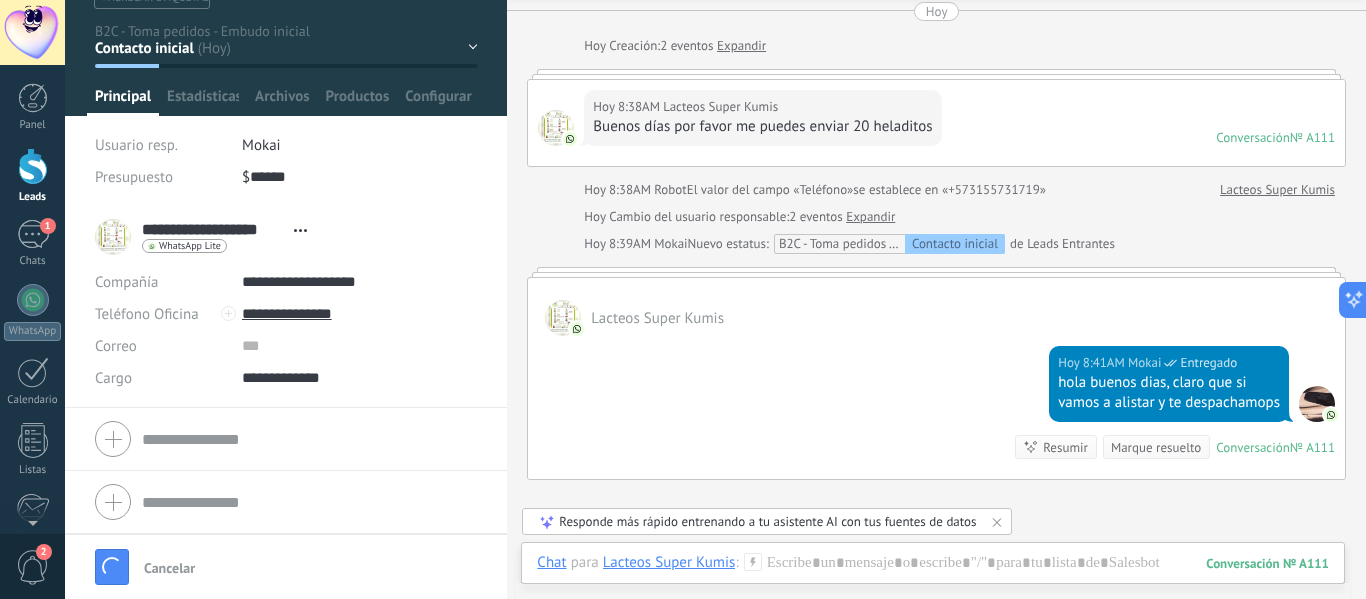 type on "***" 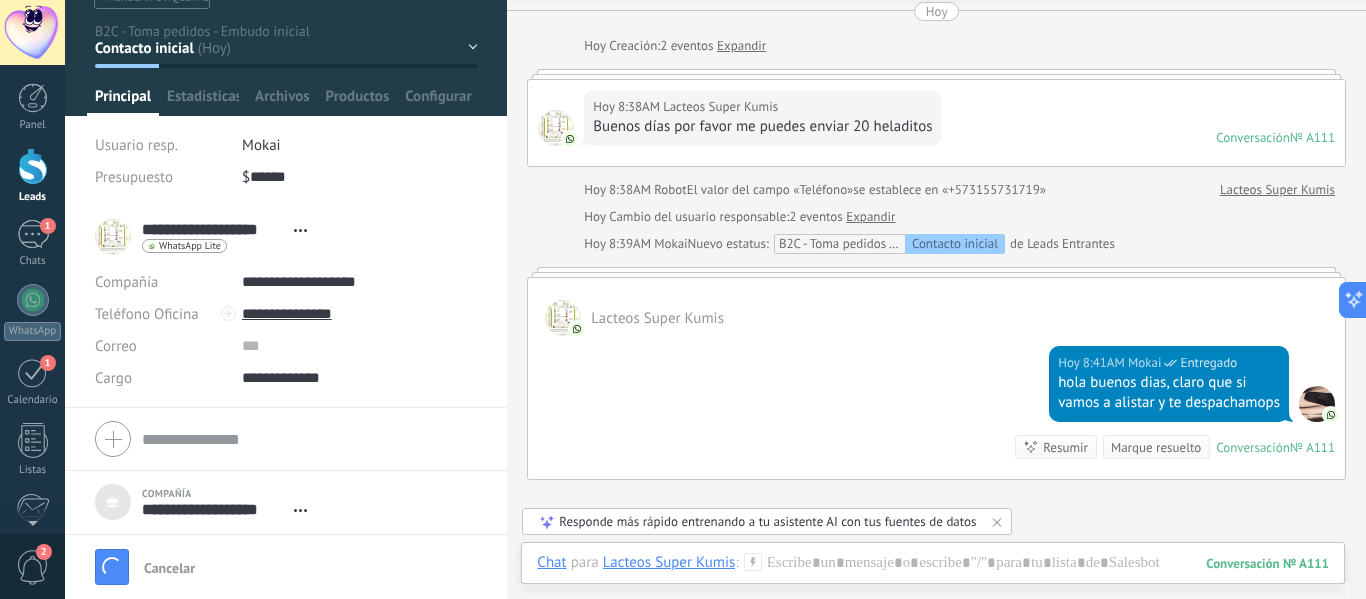 scroll, scrollTop: 20, scrollLeft: 0, axis: vertical 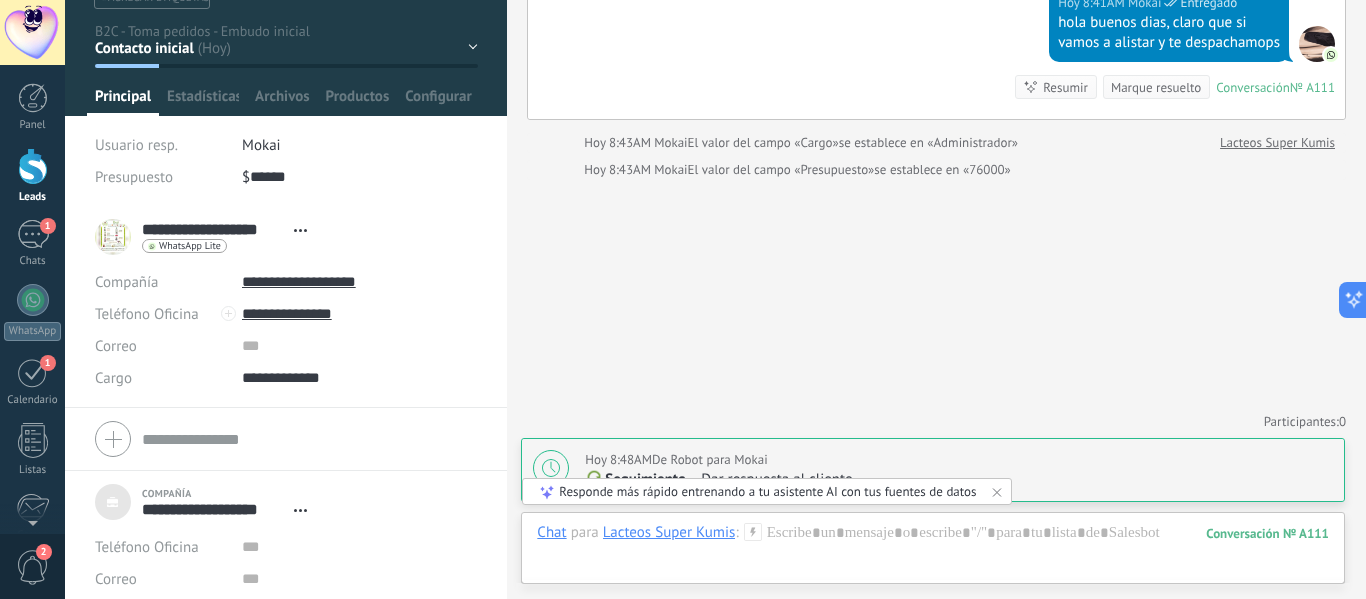 click 